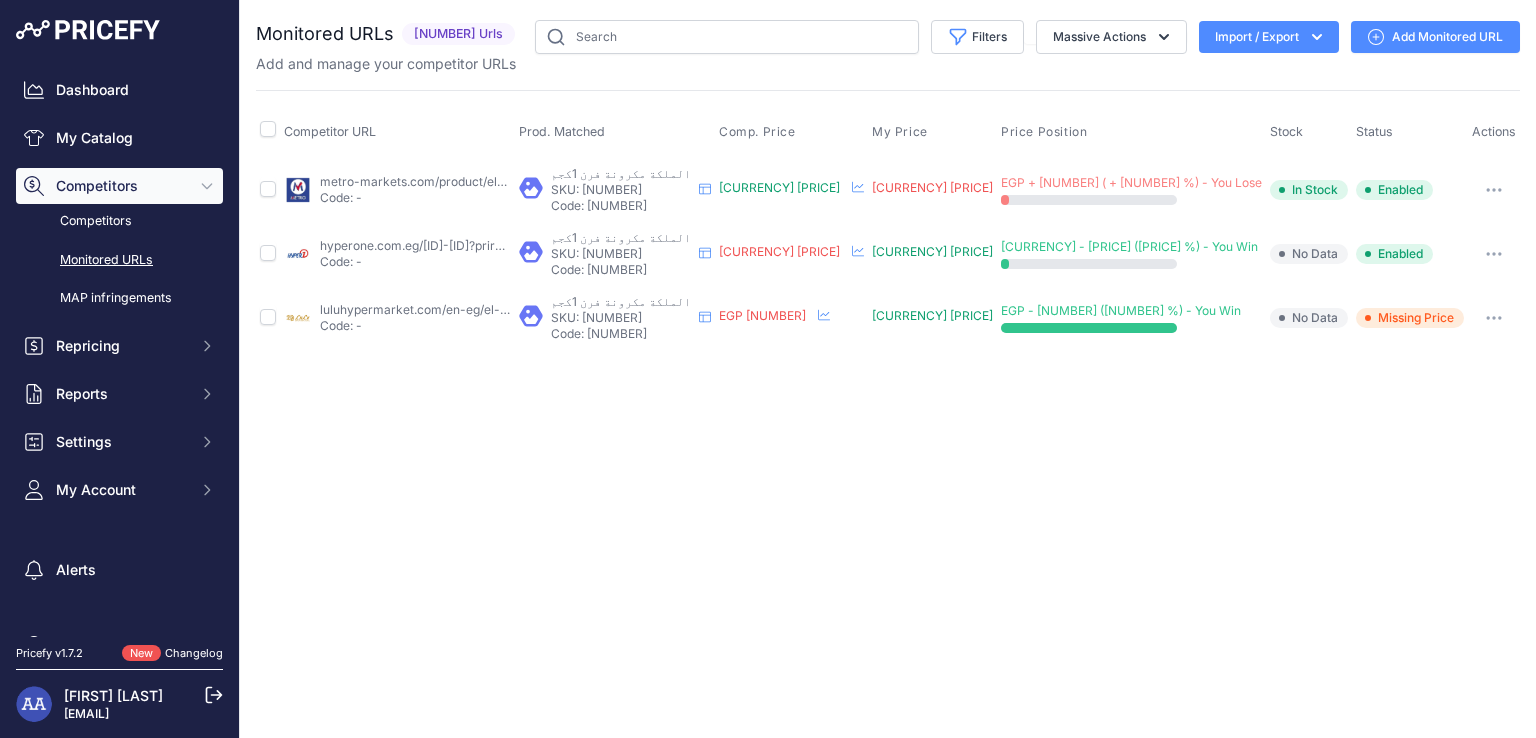 scroll, scrollTop: 0, scrollLeft: 0, axis: both 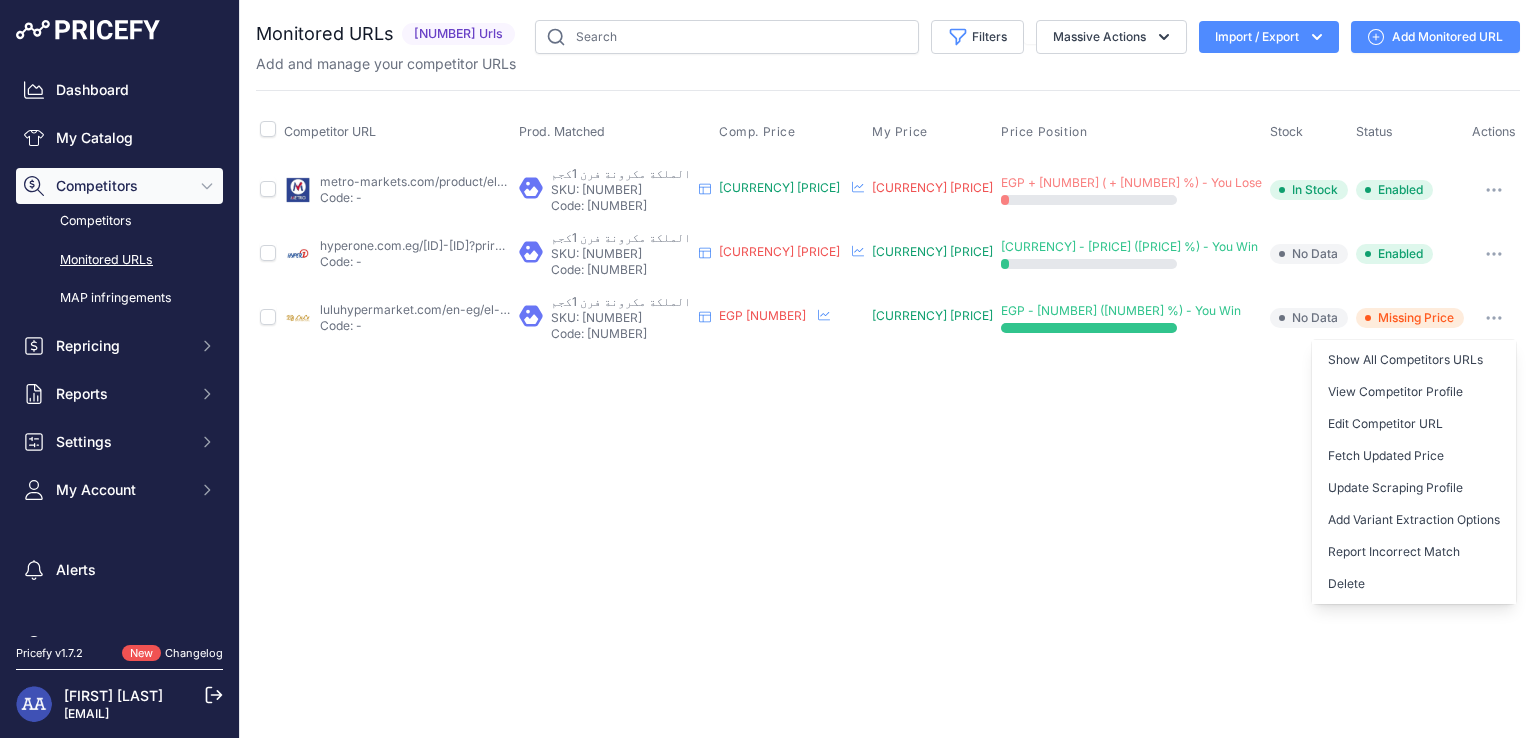 click at bounding box center (1531, 190) 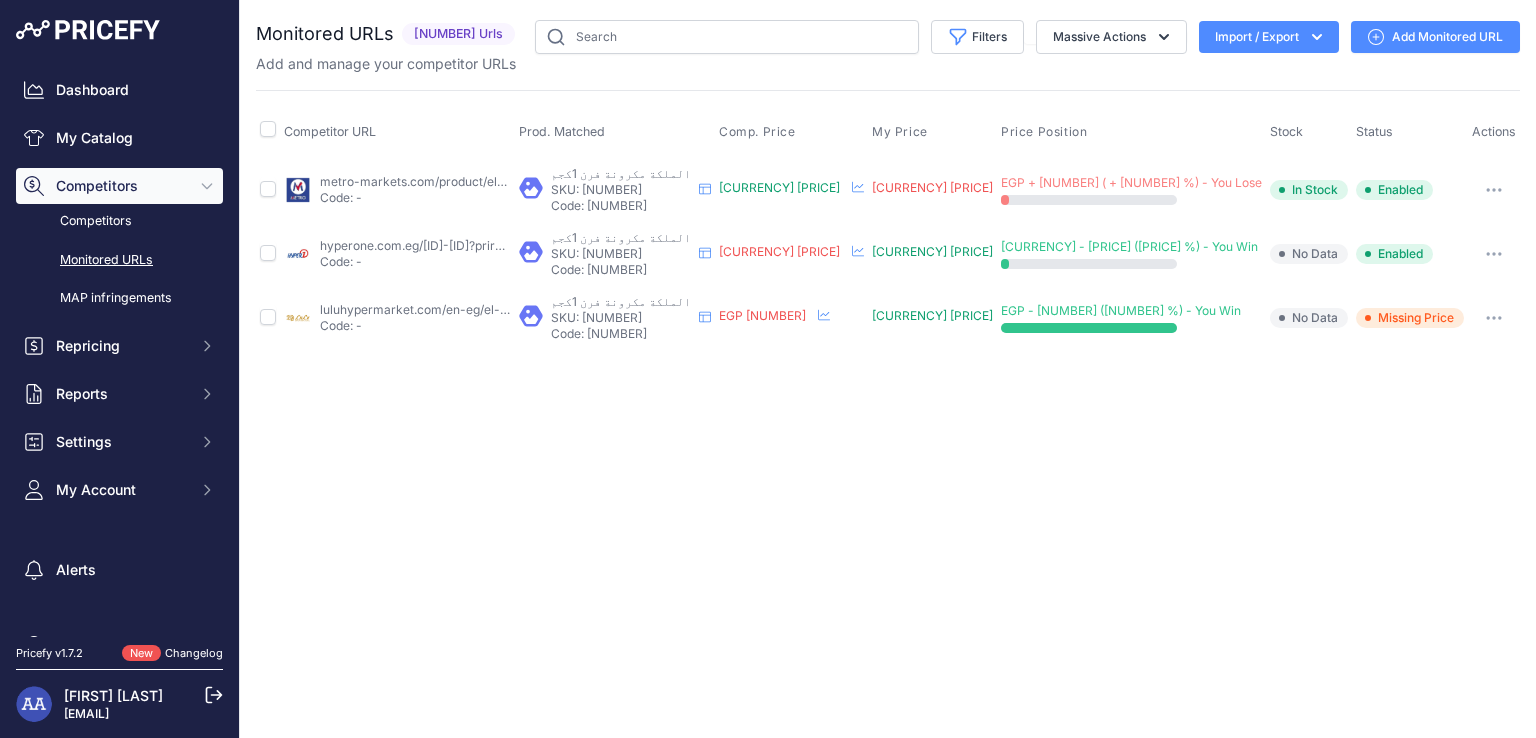 click on "luluhypermarket.com/en-eg/el-maleka-pasta-penne-1-kg/p/1113326?prirule_jdsnikfkfjsd=7684" at bounding box center [557, 309] 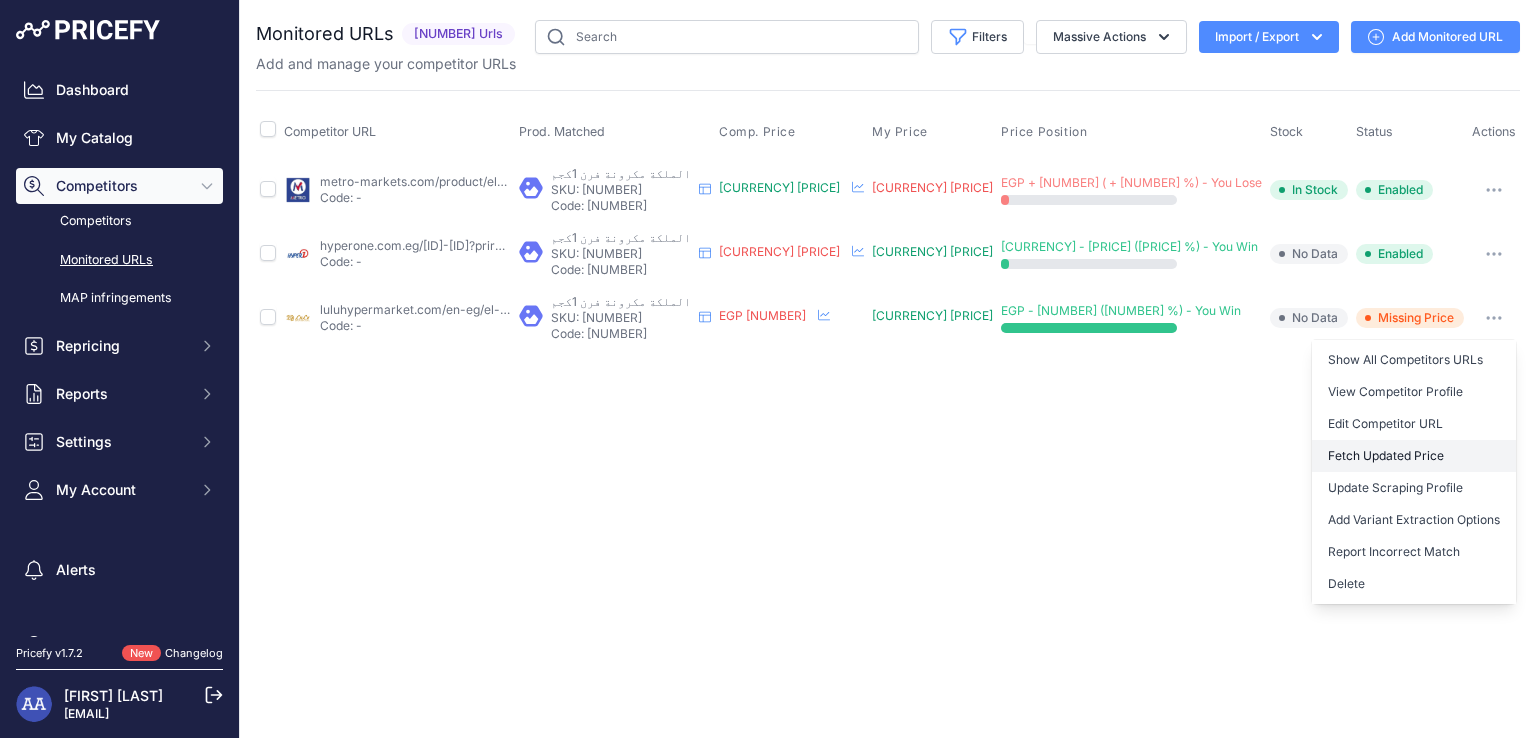 click on "Fetch Updated Price" at bounding box center [0, 0] 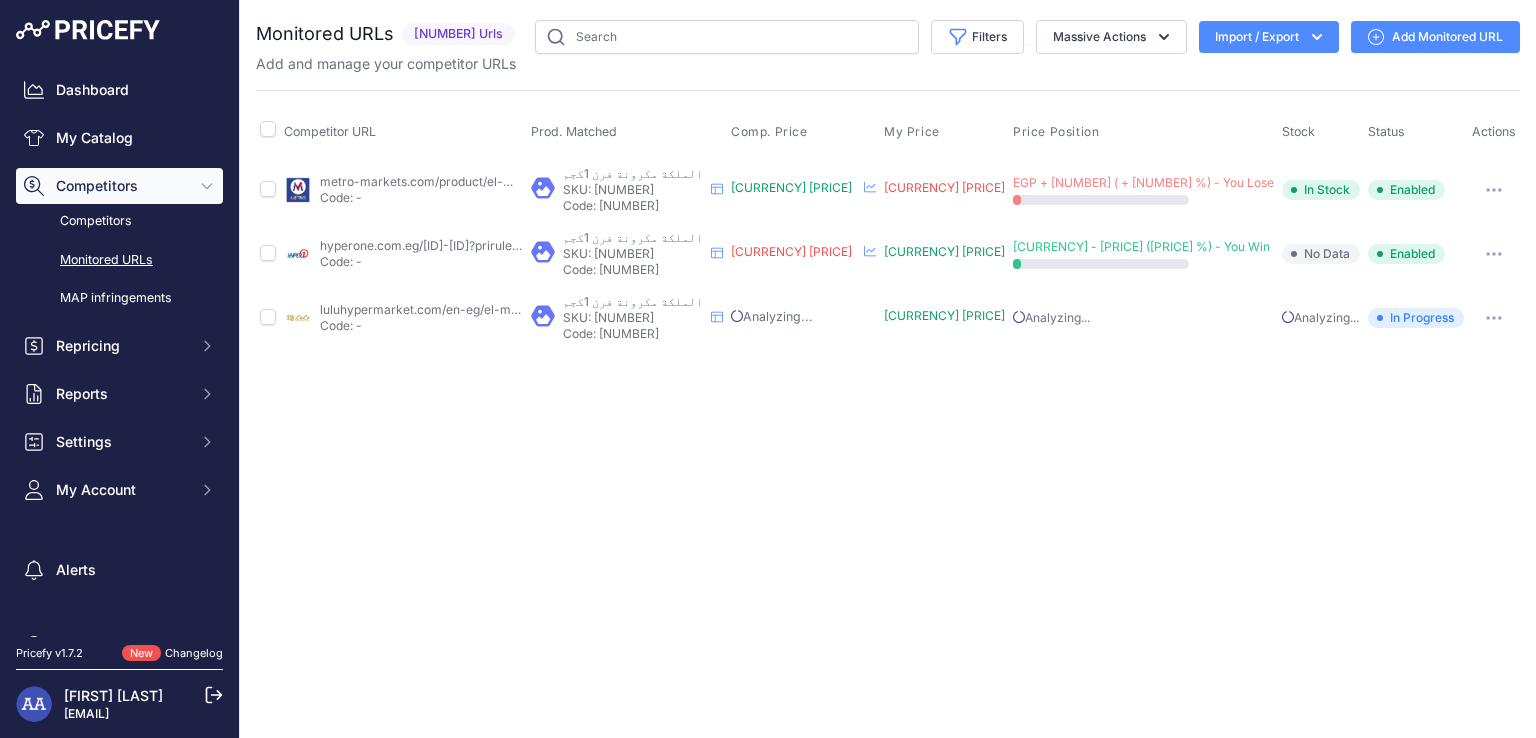 click at bounding box center [1525, 190] 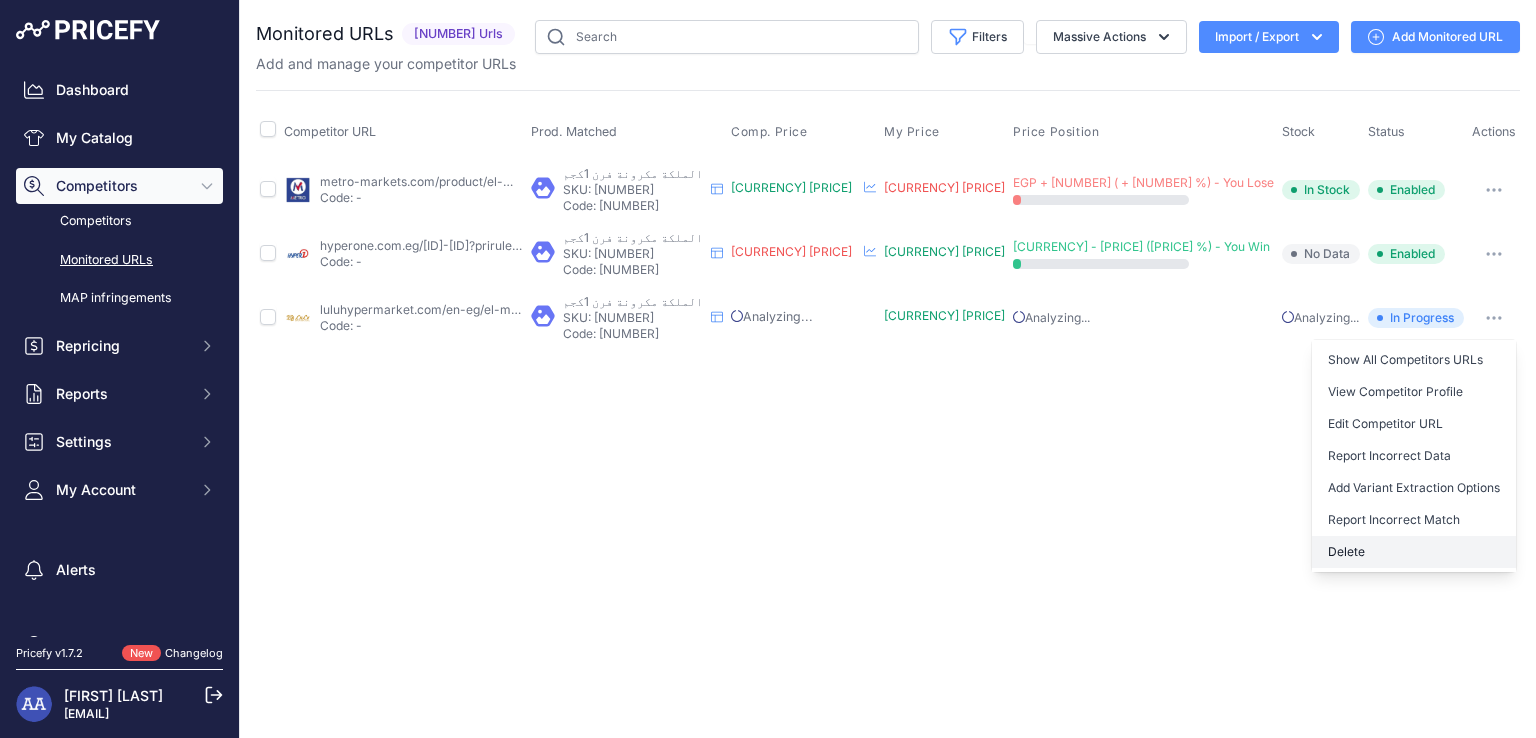 click on "Delete" at bounding box center [0, 0] 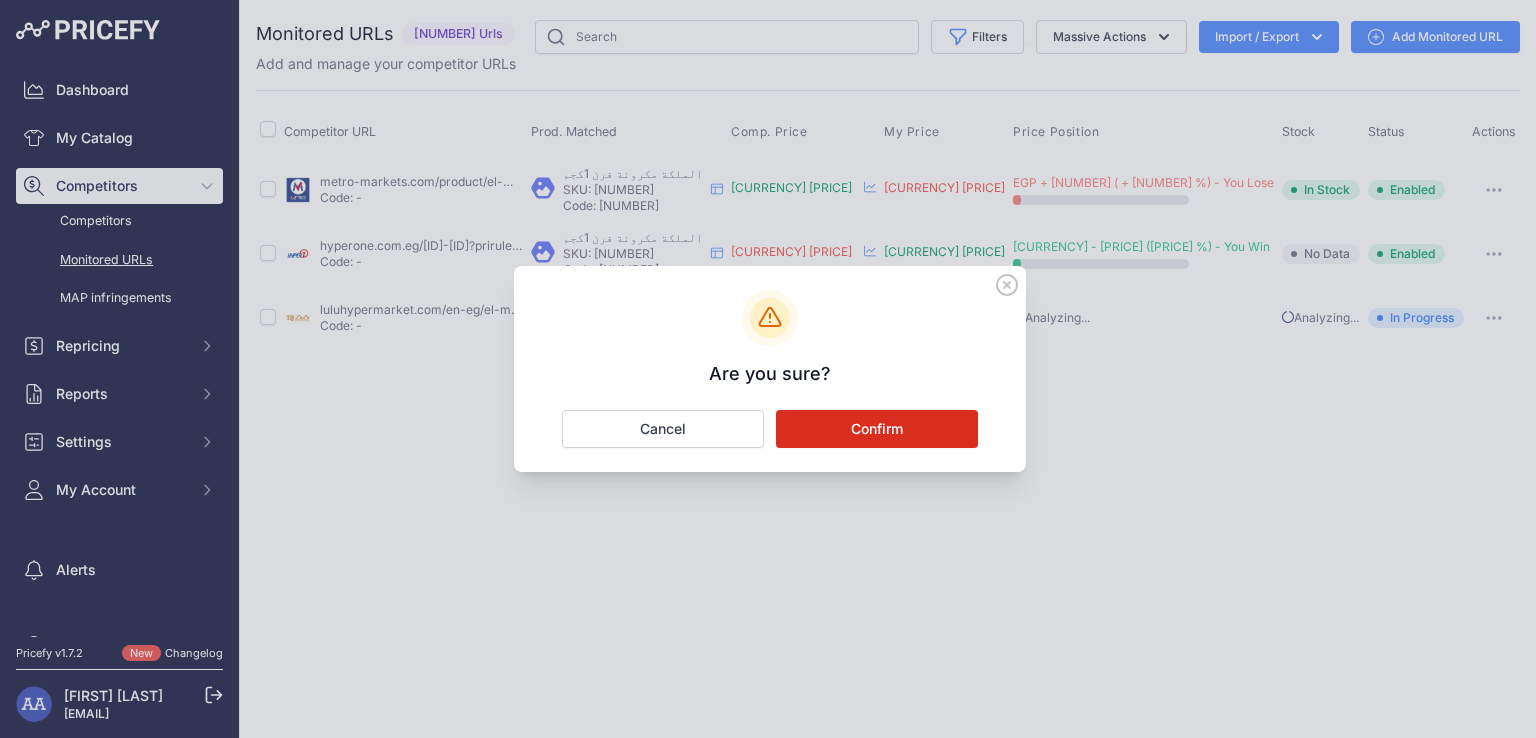 click on "Confirm" at bounding box center [0, 0] 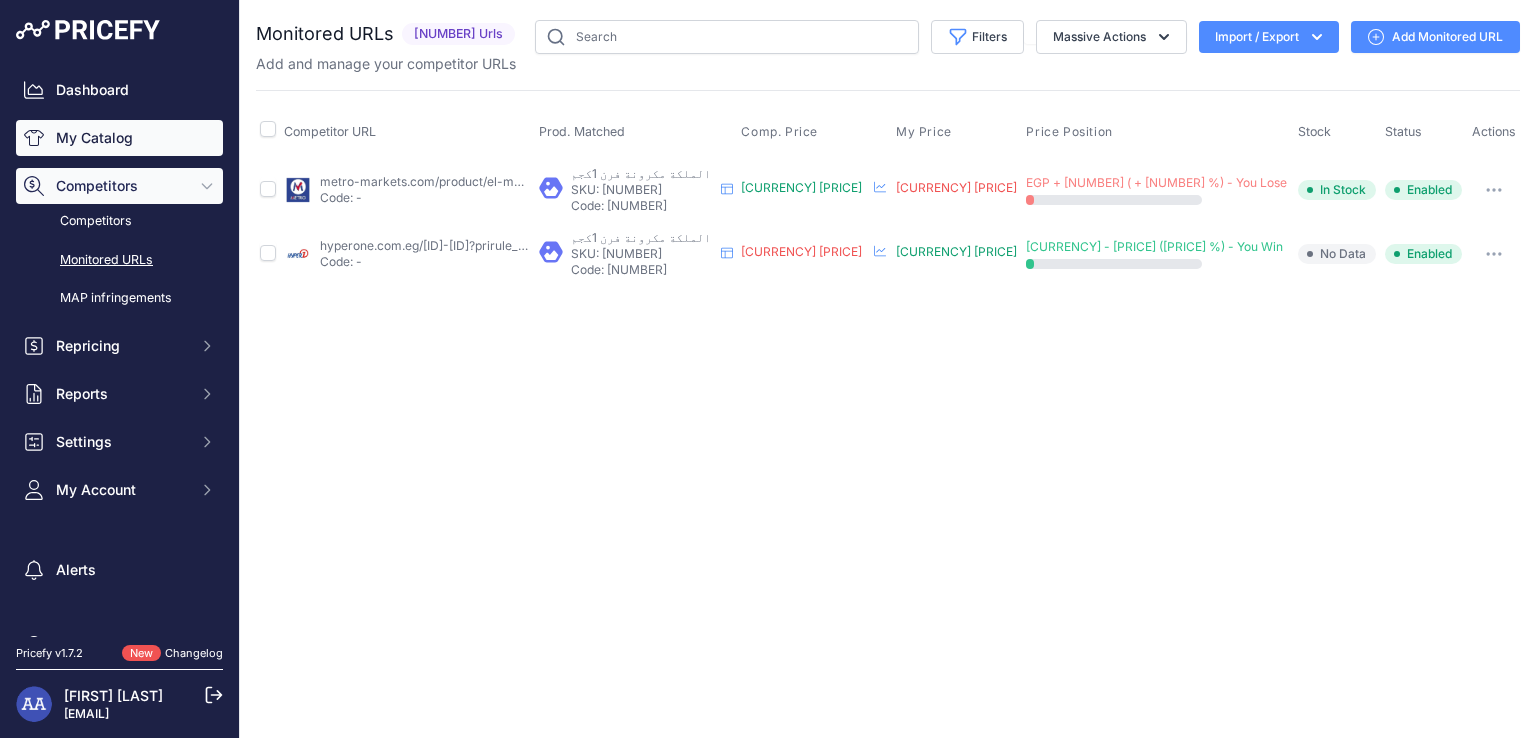 click on "My Catalog" at bounding box center (119, 138) 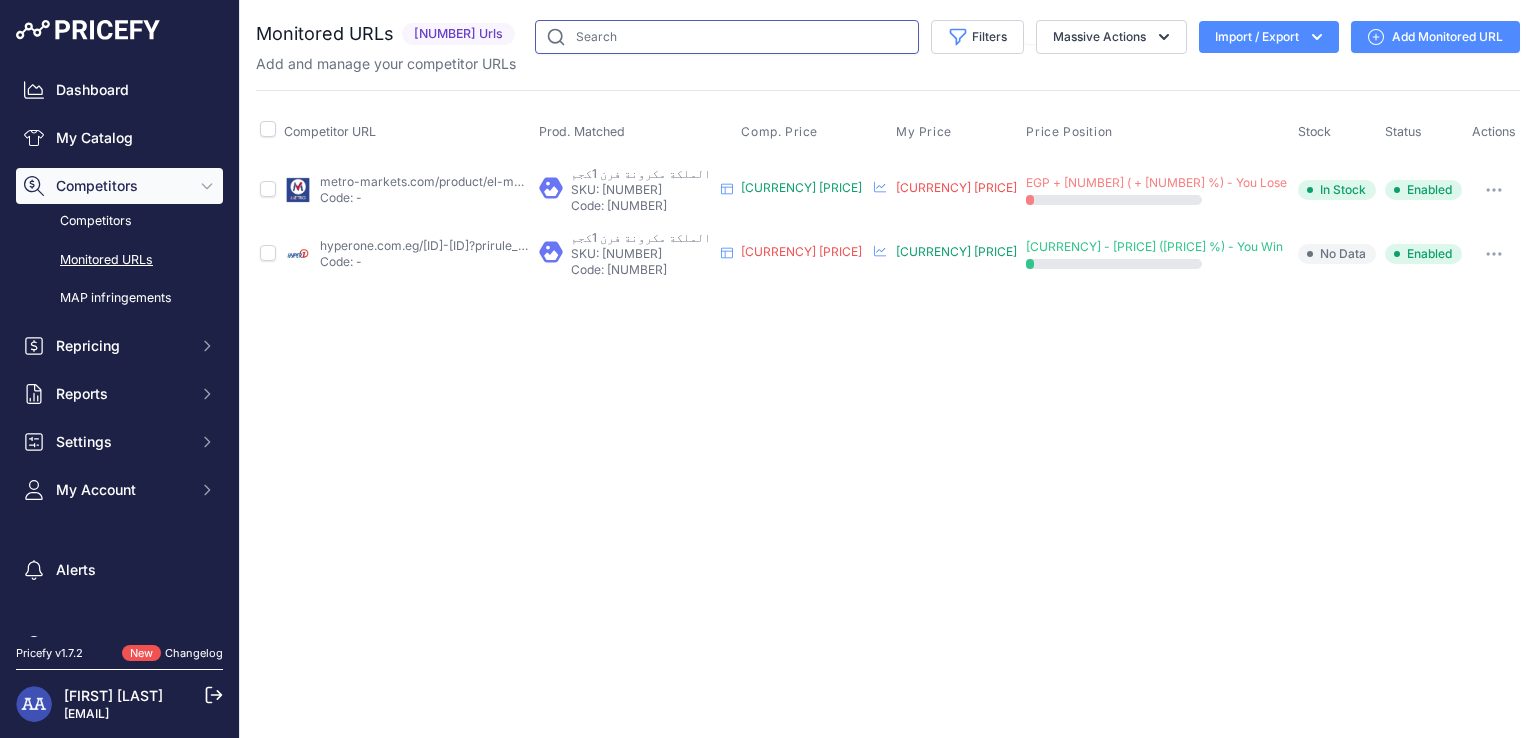 click at bounding box center (727, 37) 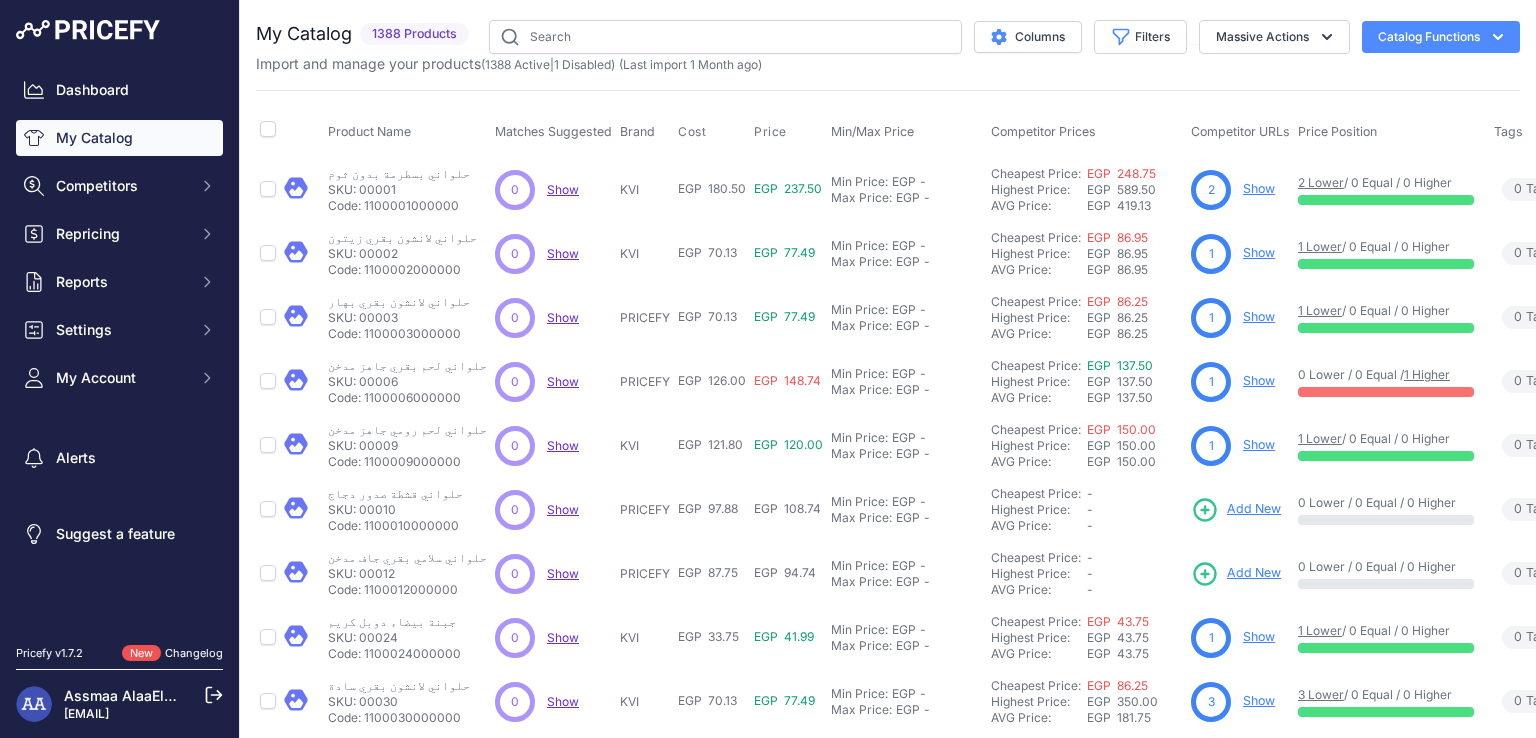 scroll, scrollTop: 0, scrollLeft: 0, axis: both 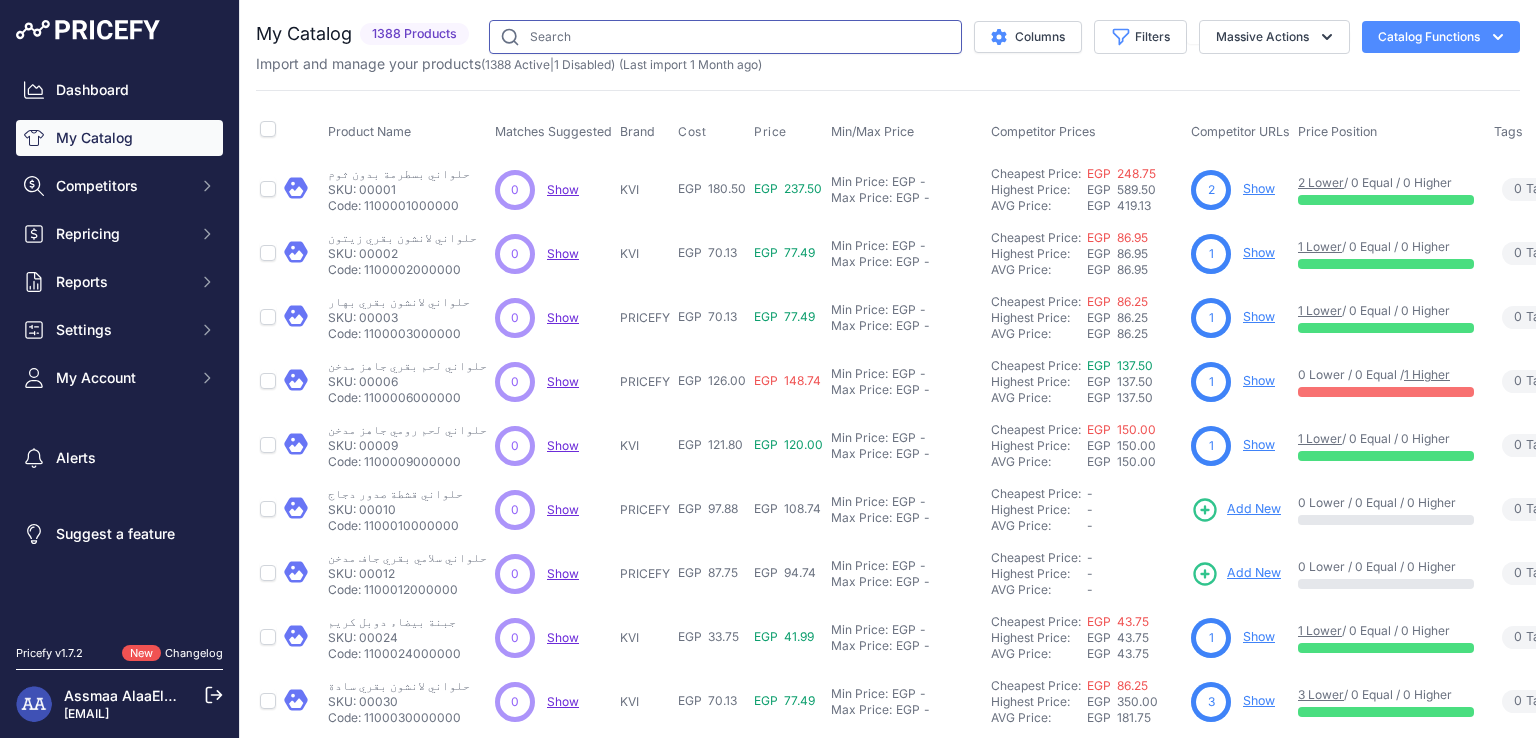 drag, startPoint x: 0, startPoint y: 0, endPoint x: 560, endPoint y: 41, distance: 561.4989 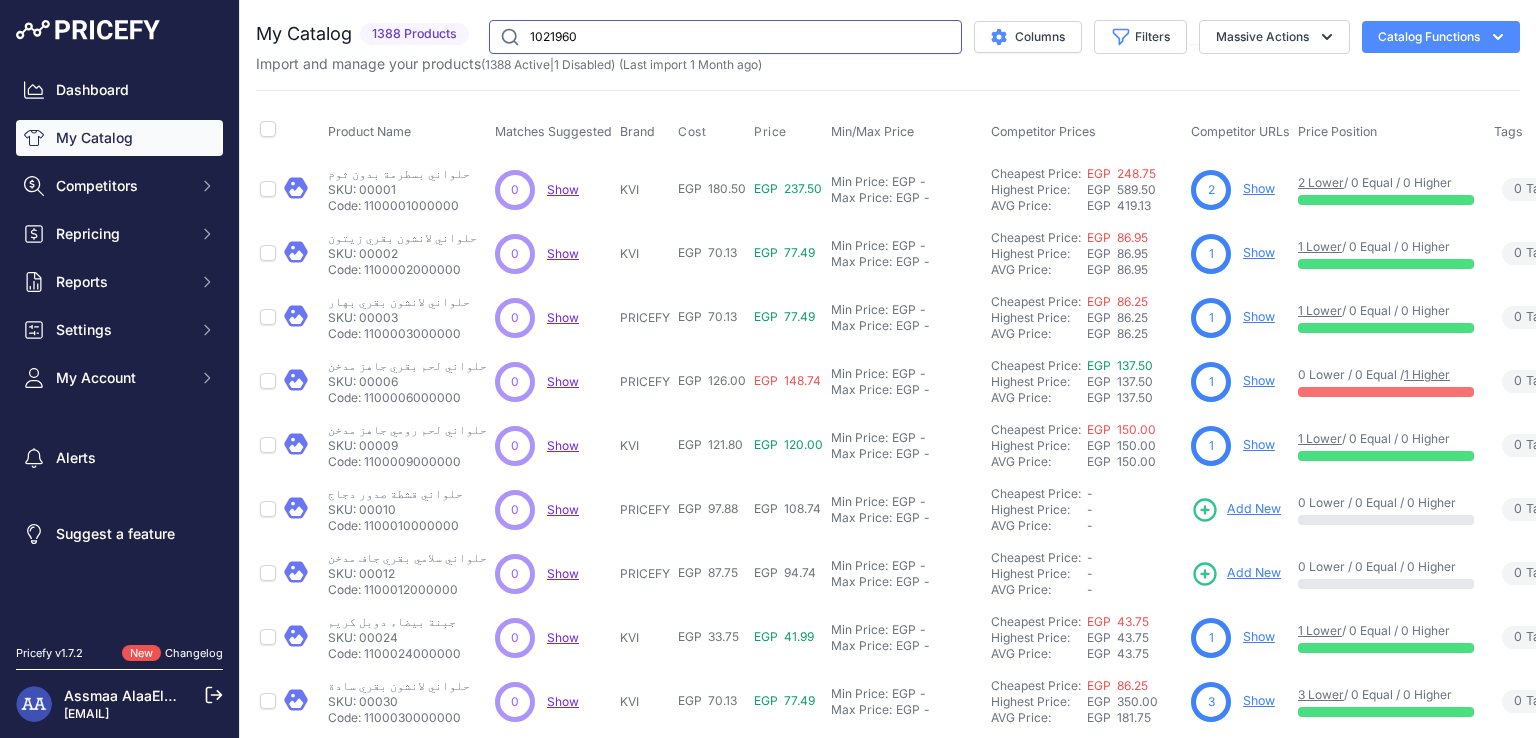 type on "1021960" 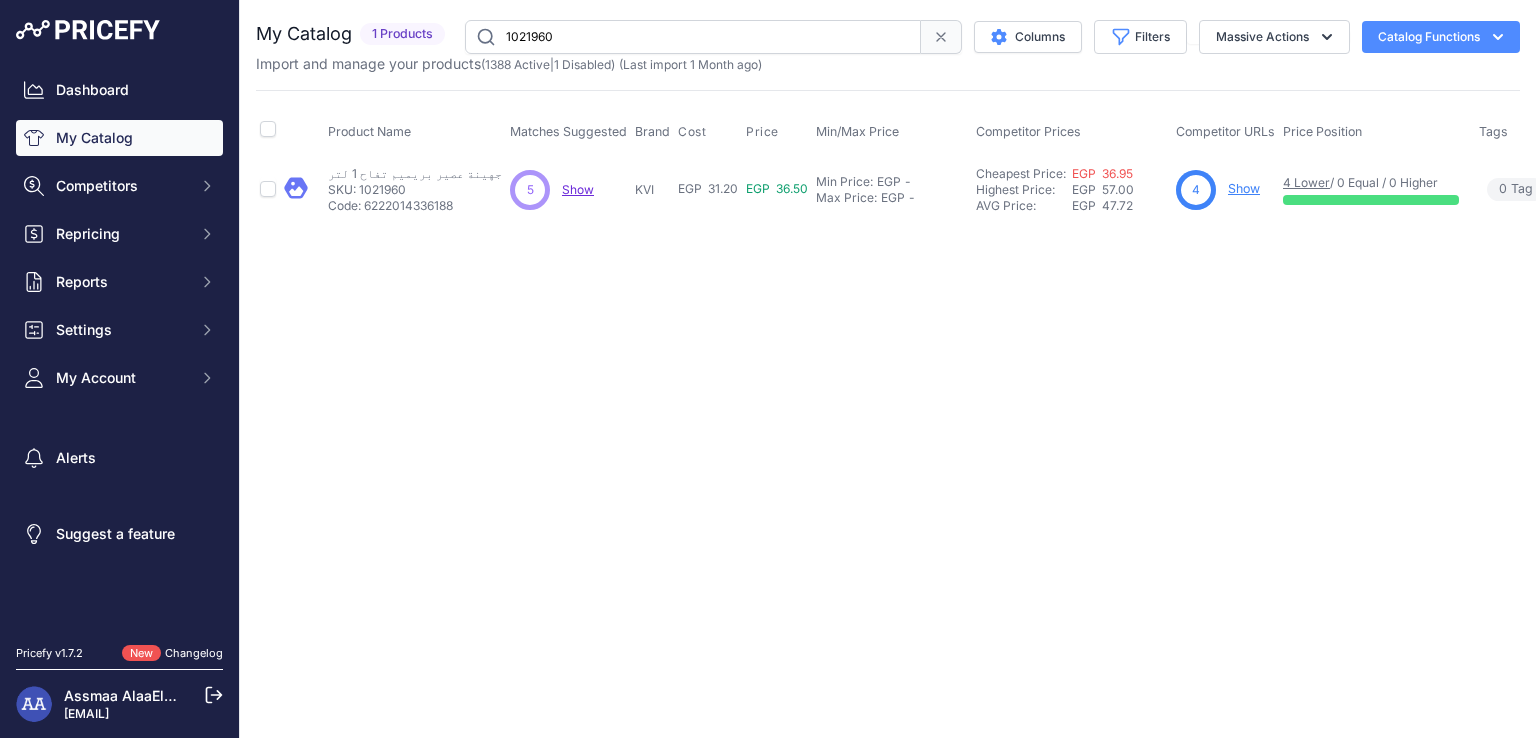 click on "Show" at bounding box center (1244, 188) 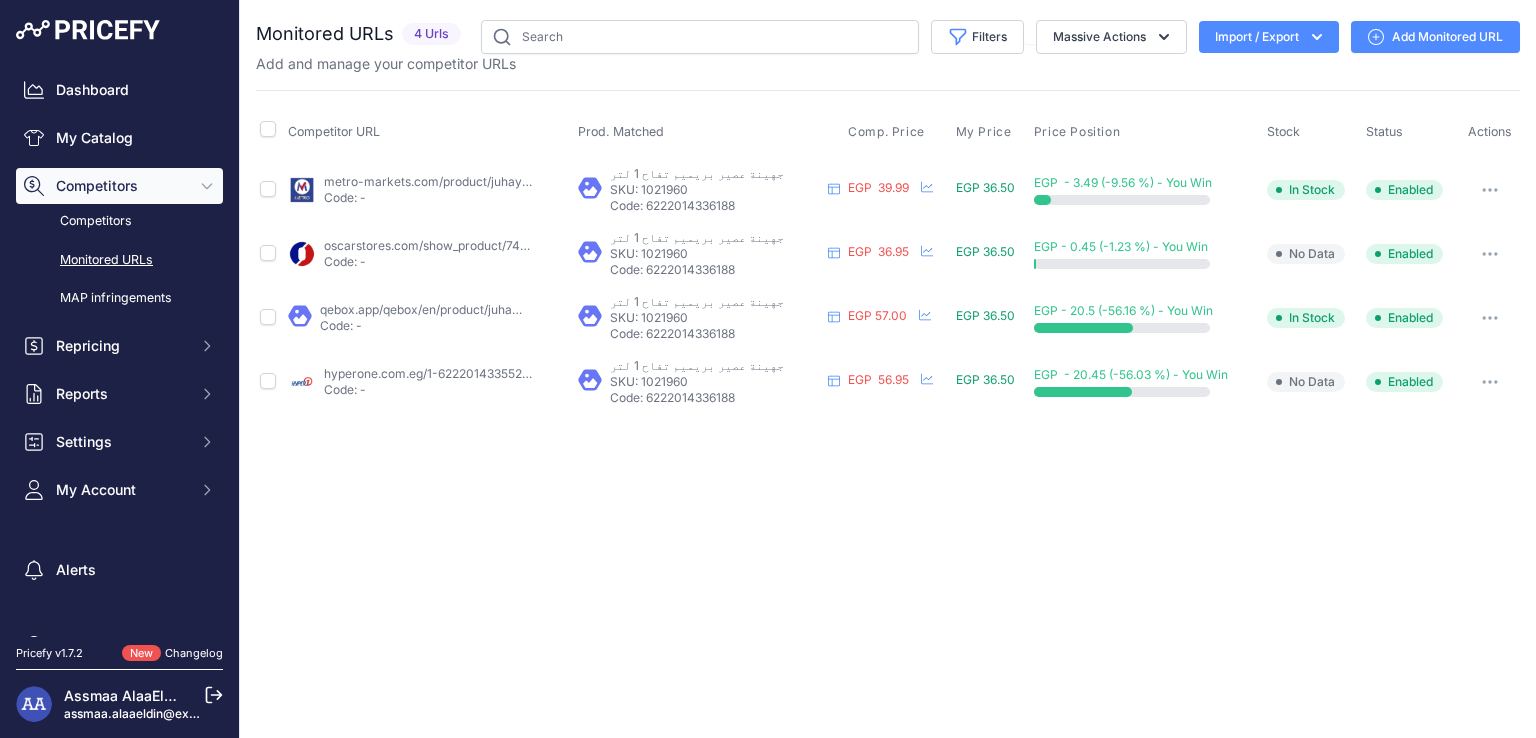 scroll, scrollTop: 0, scrollLeft: 0, axis: both 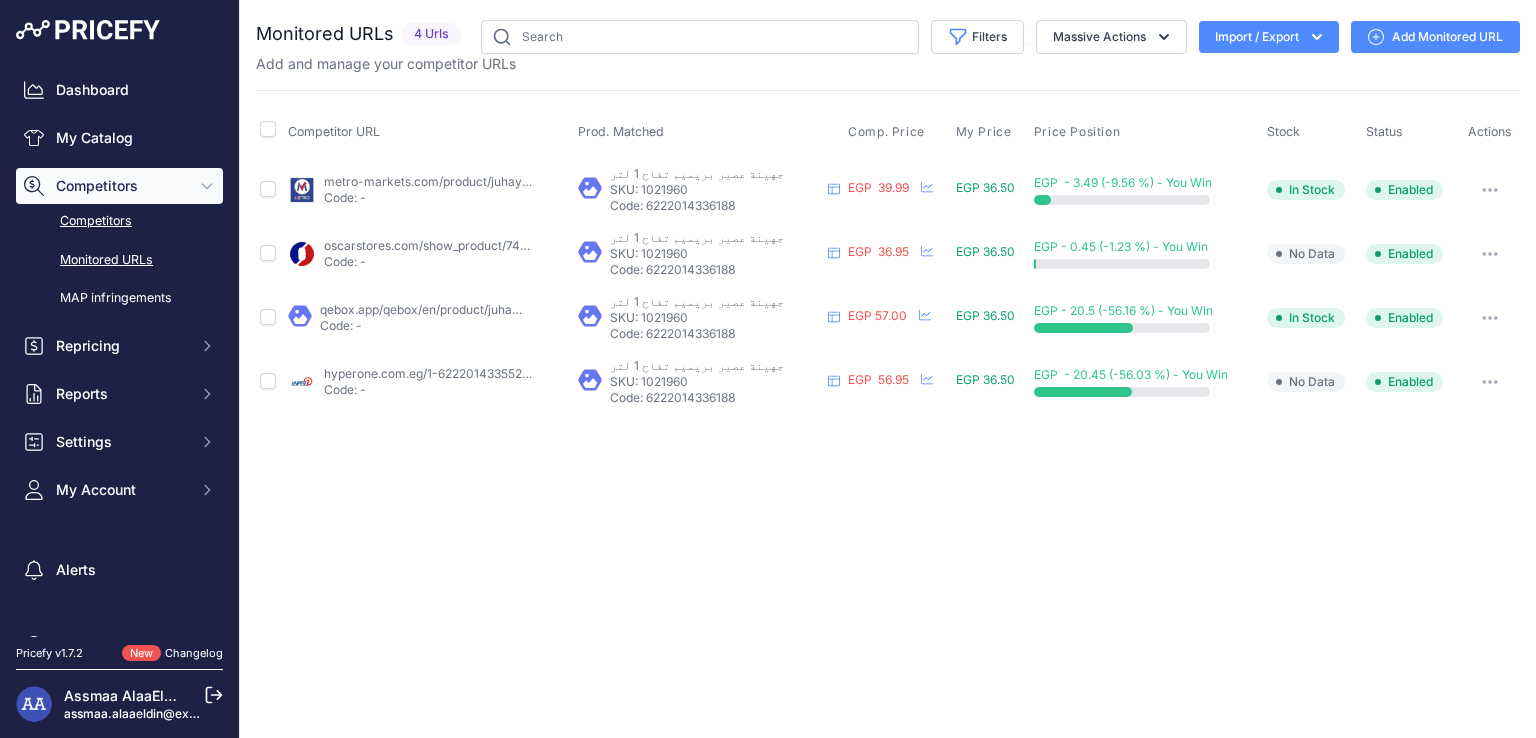 click on "Competitors" at bounding box center [119, 221] 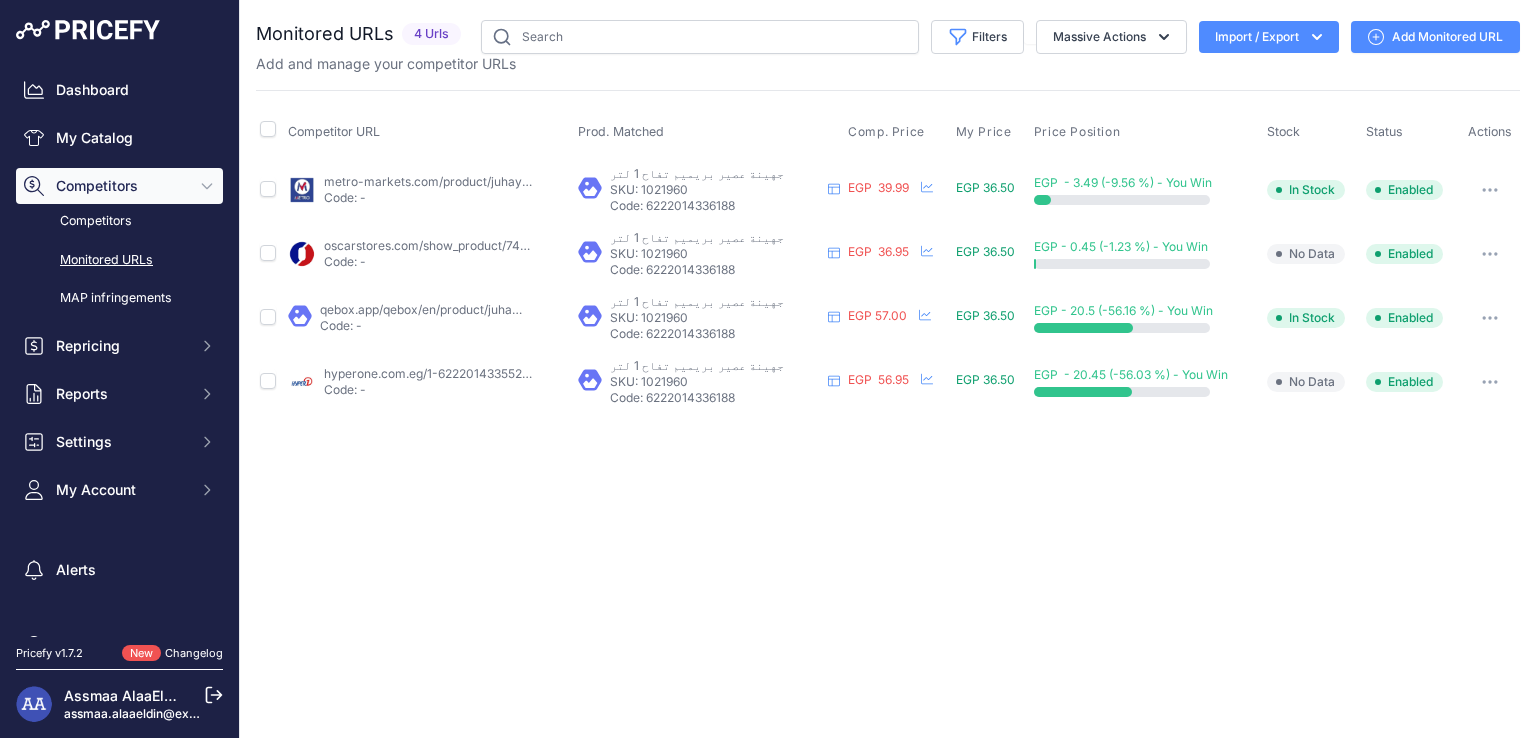 click at bounding box center (1494, 254) 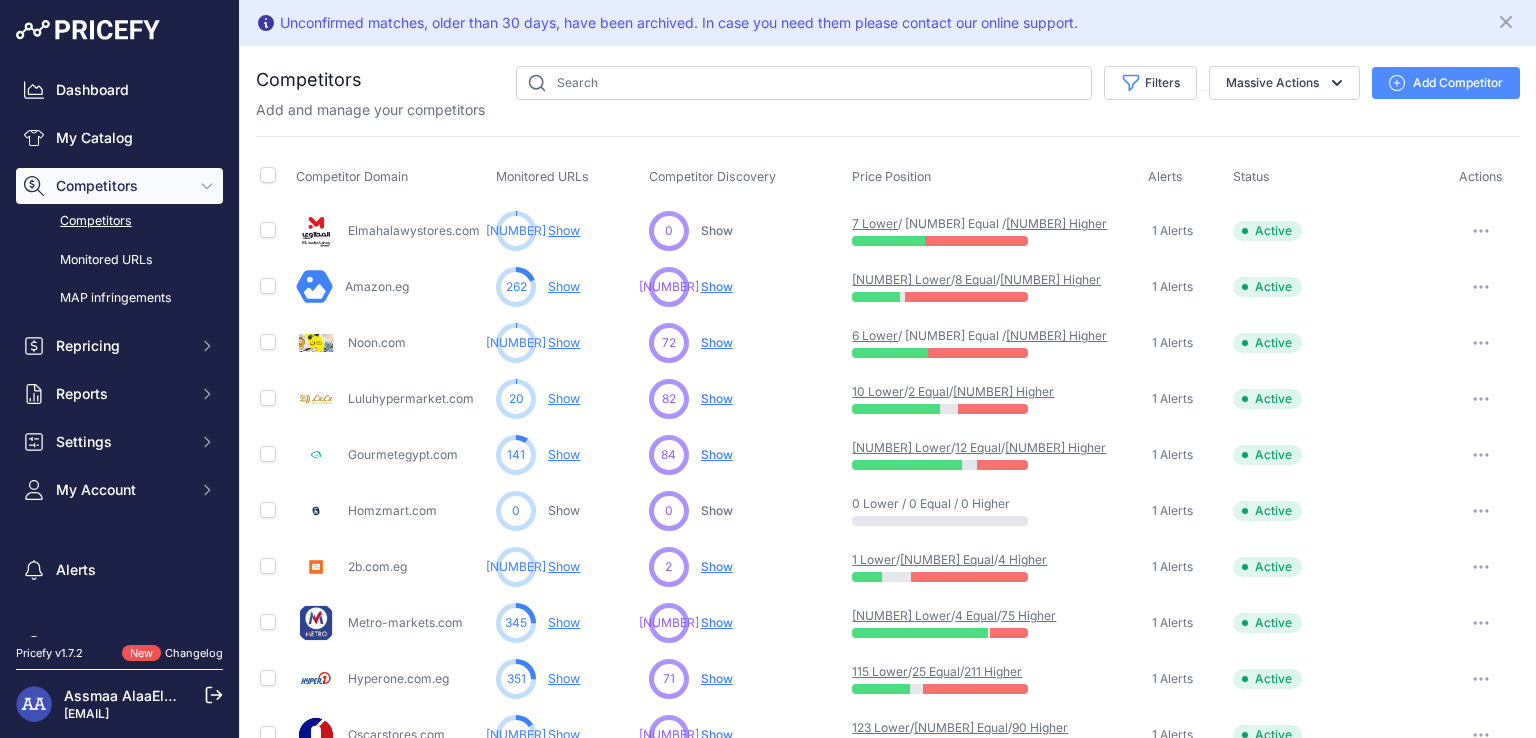 scroll, scrollTop: 0, scrollLeft: 0, axis: both 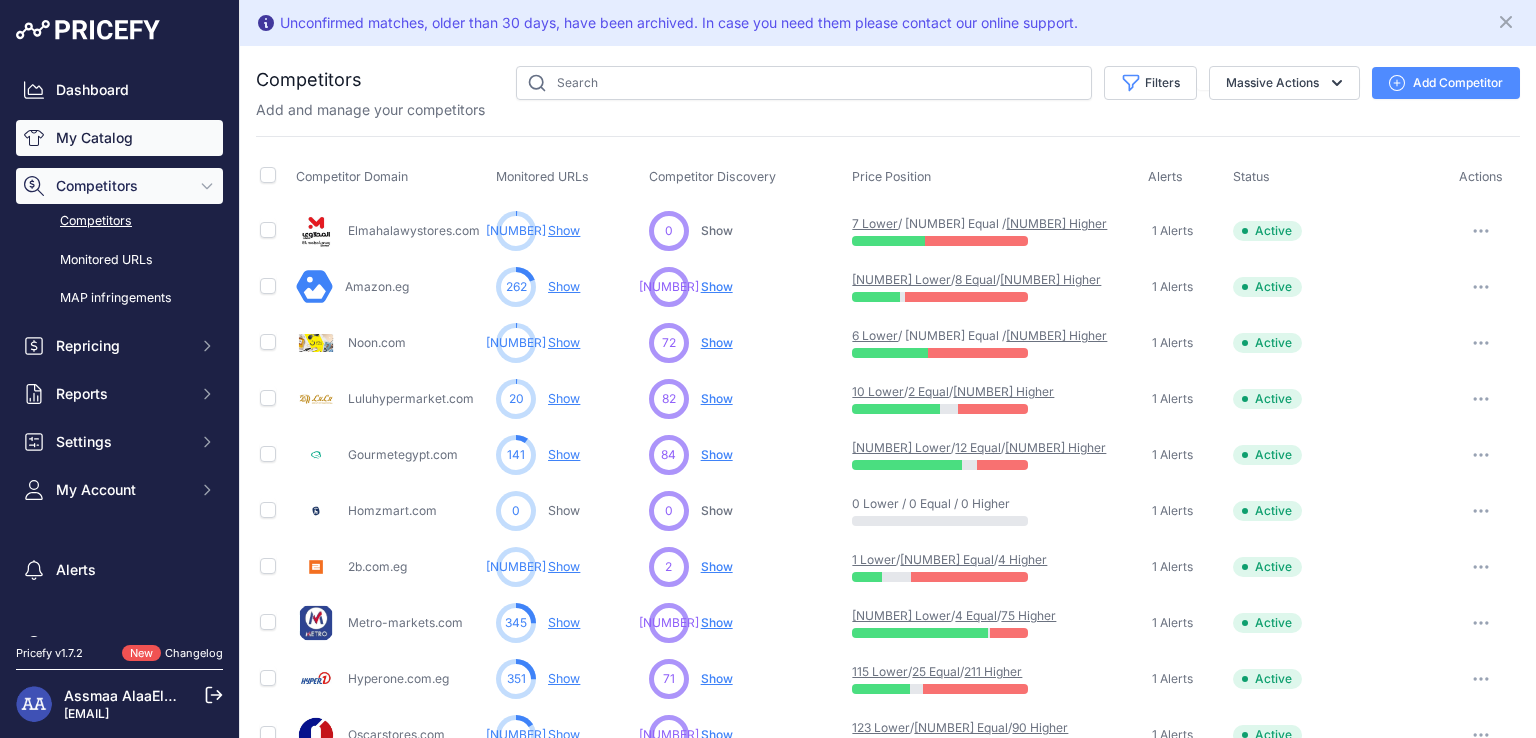click on "My Catalog" at bounding box center [119, 138] 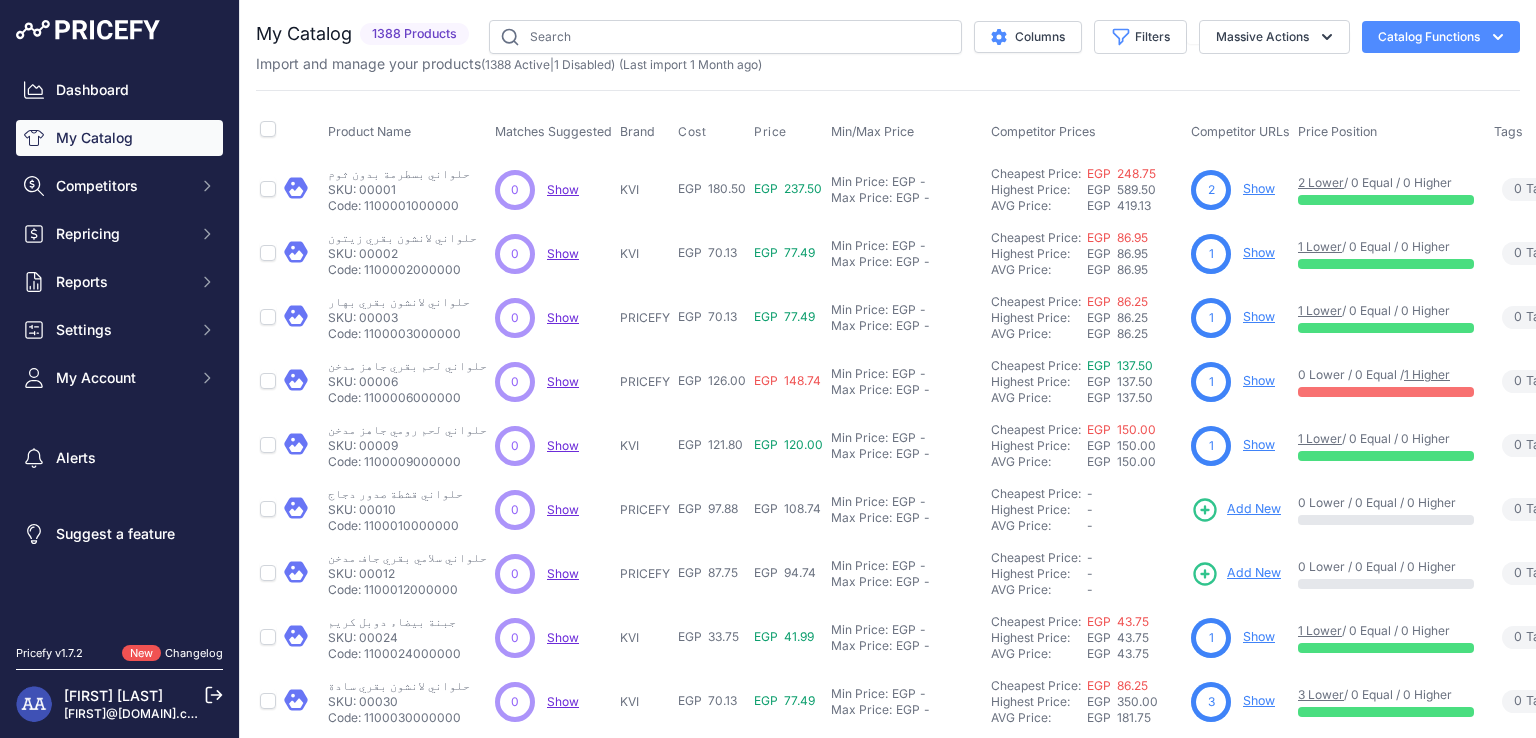 scroll, scrollTop: 0, scrollLeft: 0, axis: both 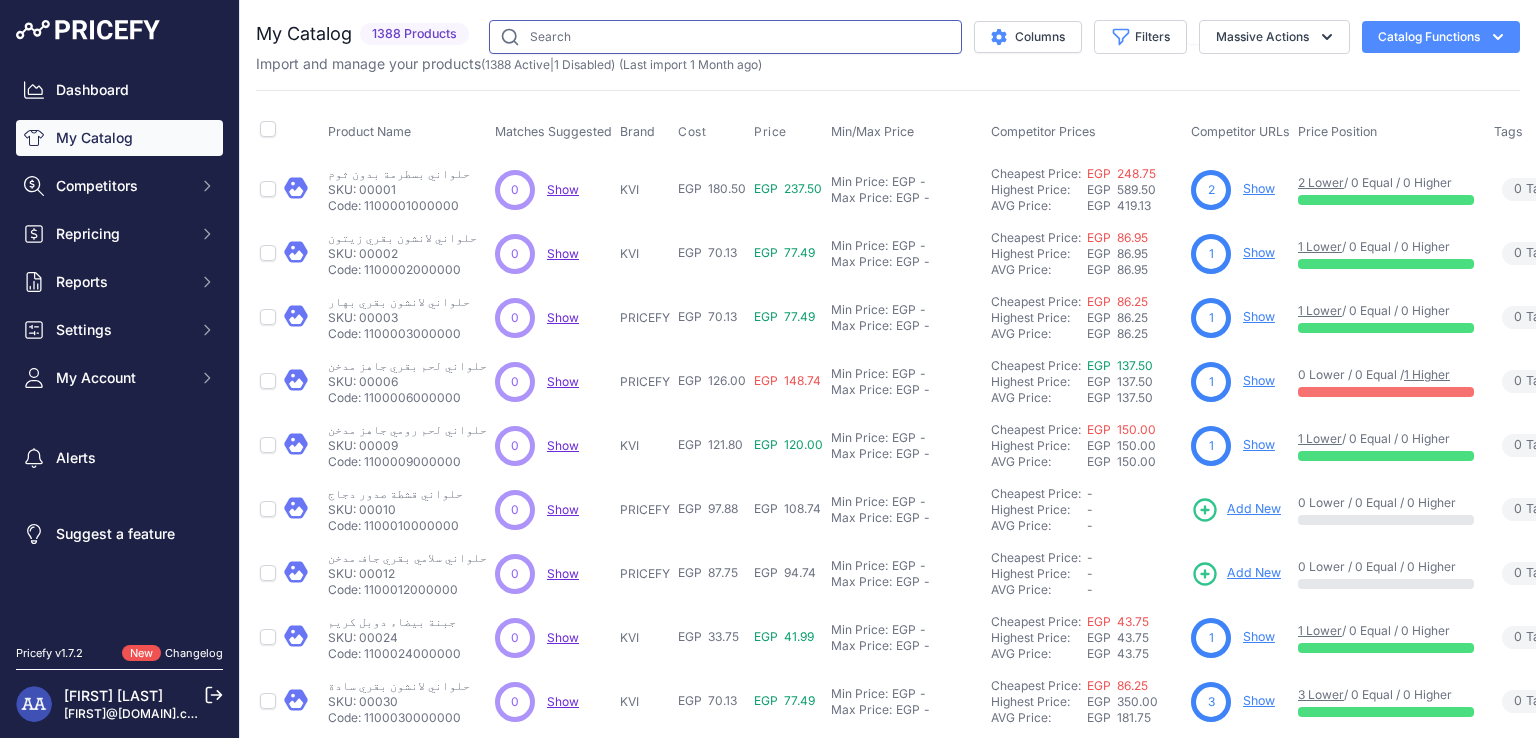 click at bounding box center (725, 37) 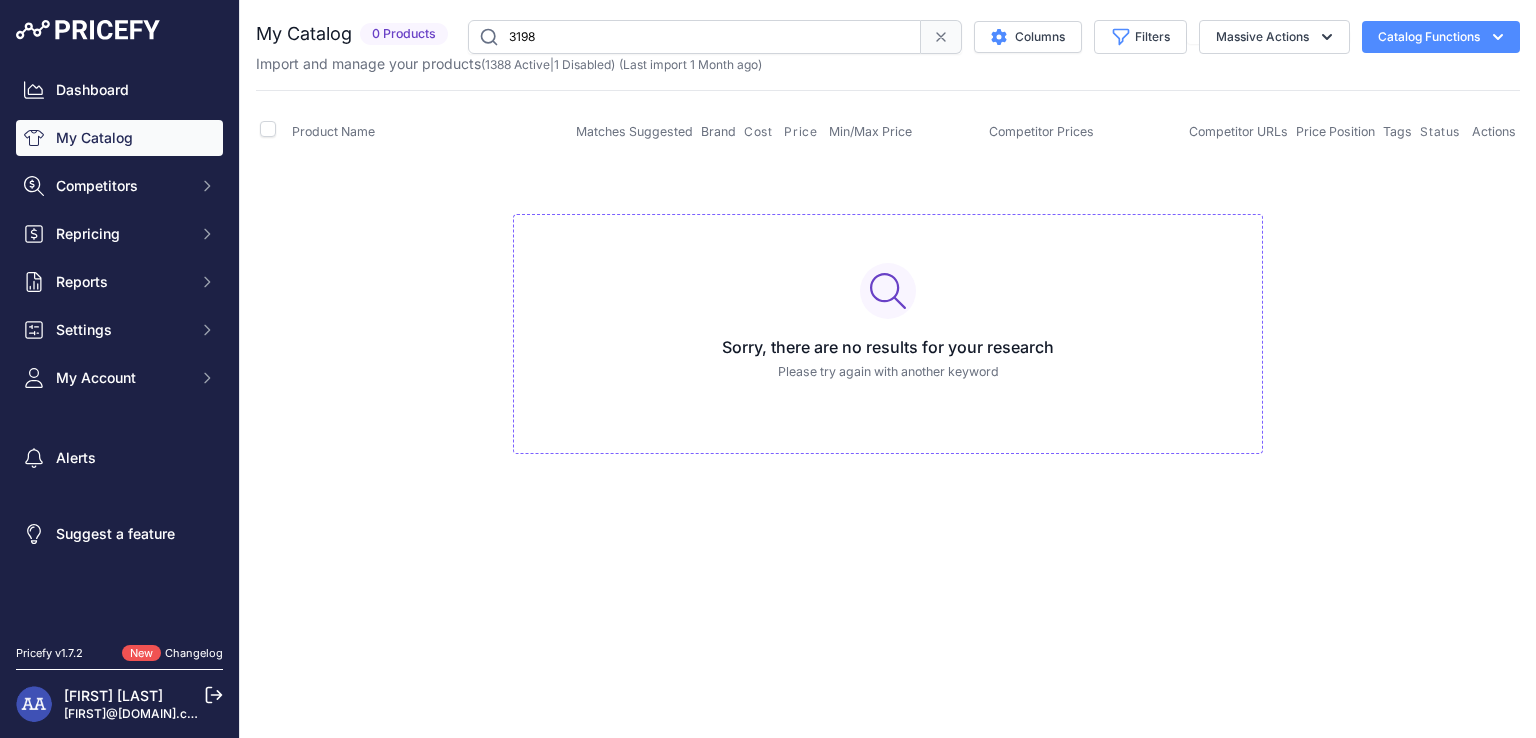 click at bounding box center (941, 37) 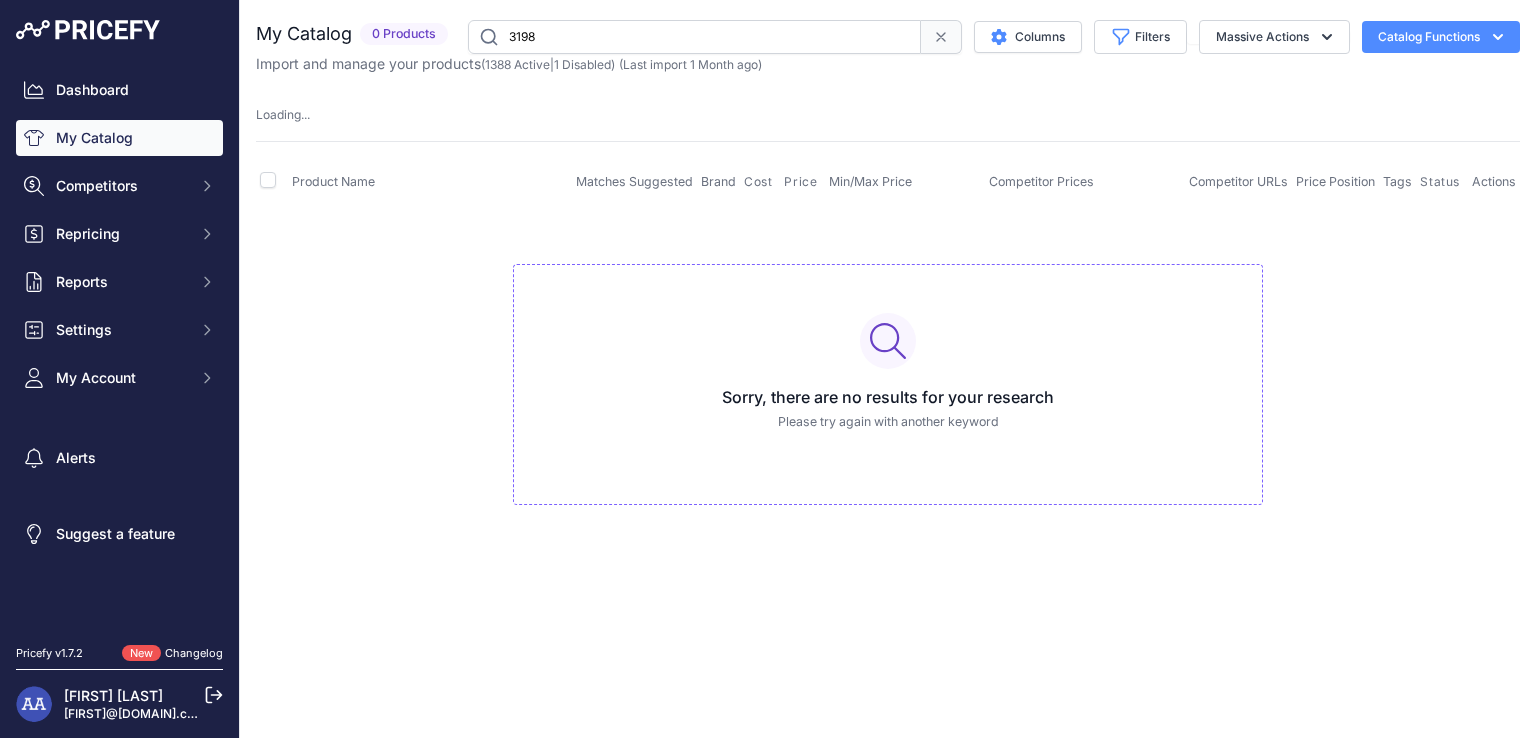 click on "3198" at bounding box center (694, 37) 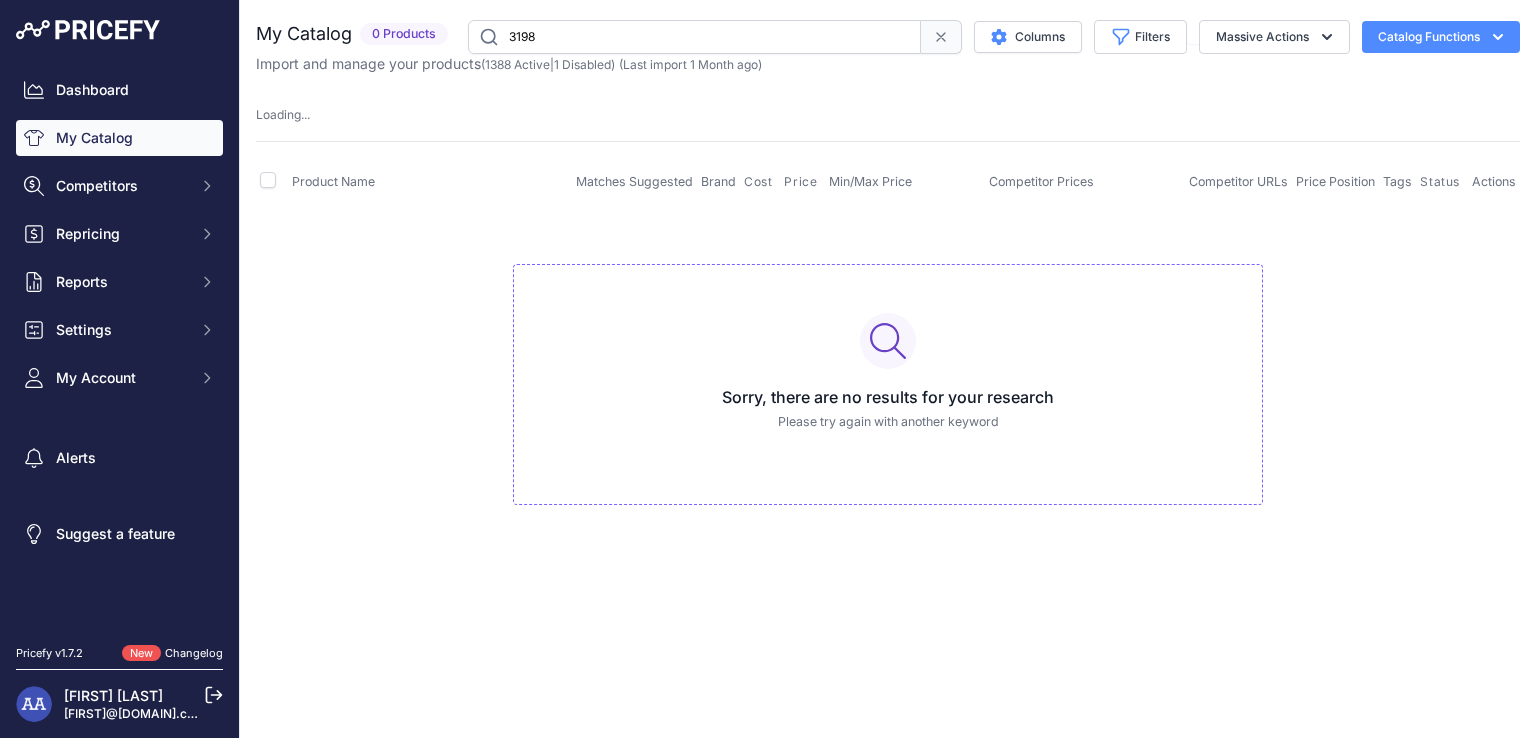 drag, startPoint x: 628, startPoint y: 41, endPoint x: 432, endPoint y: 30, distance: 196.30843 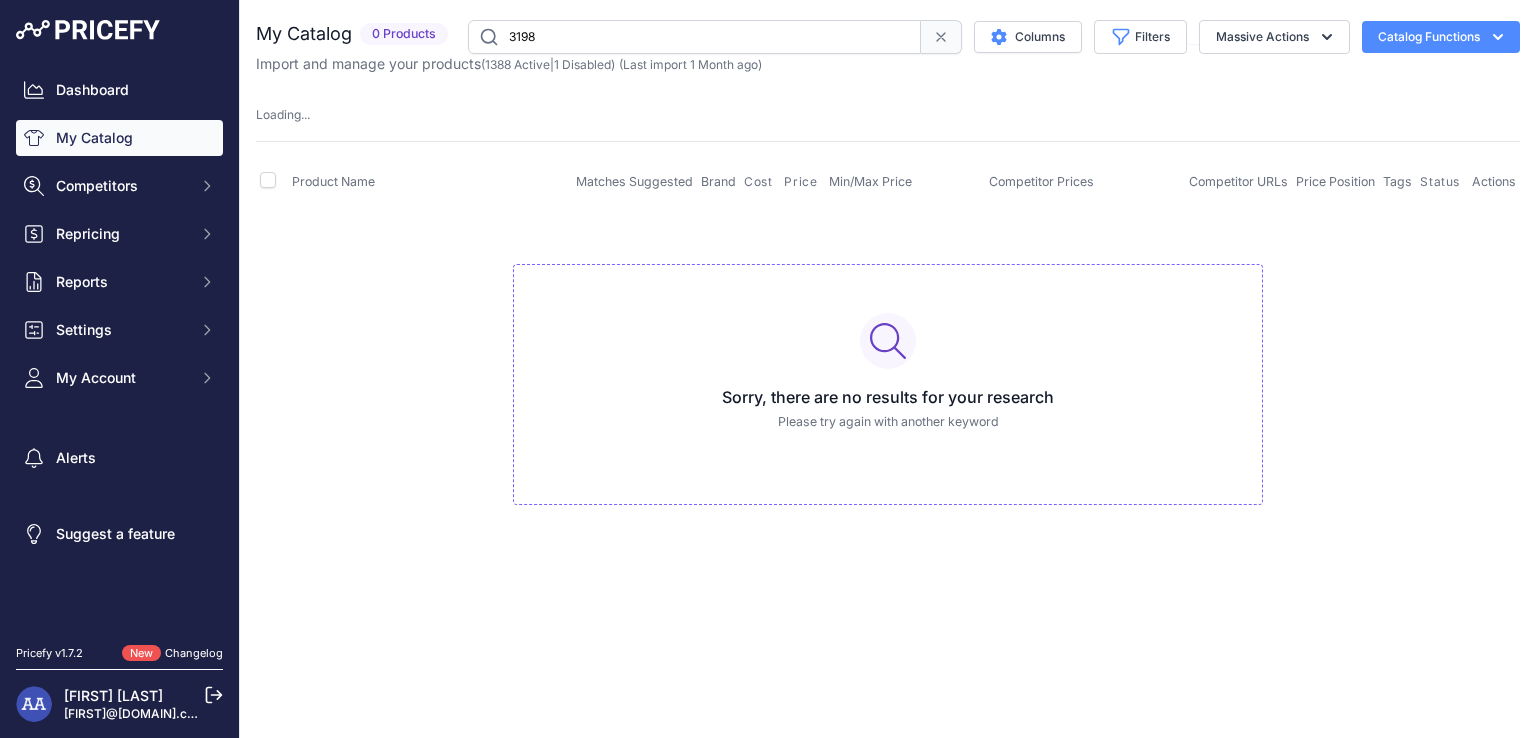 click on "My Catalog
0
Products" at bounding box center (888, 37) 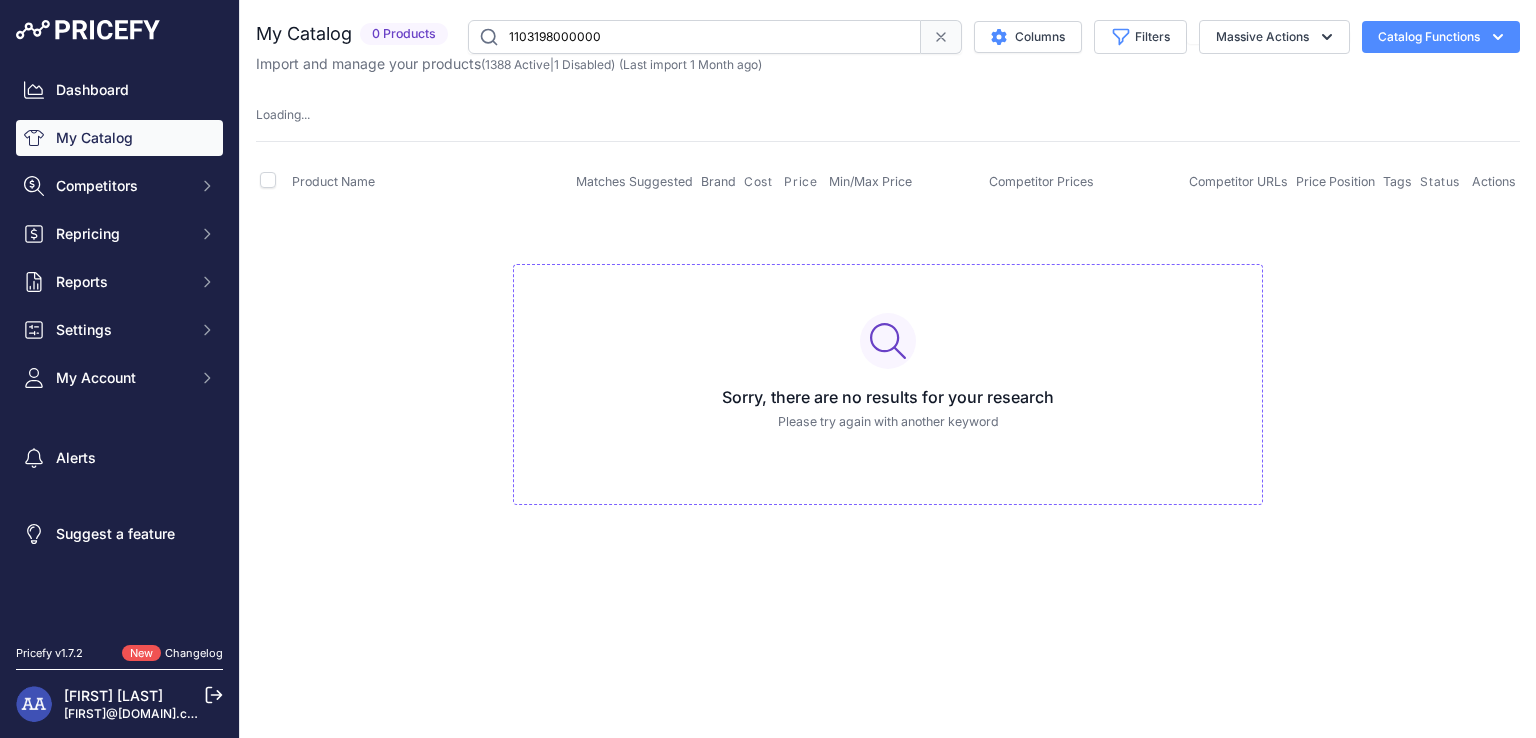 click on "1103198000000" at bounding box center (694, 37) 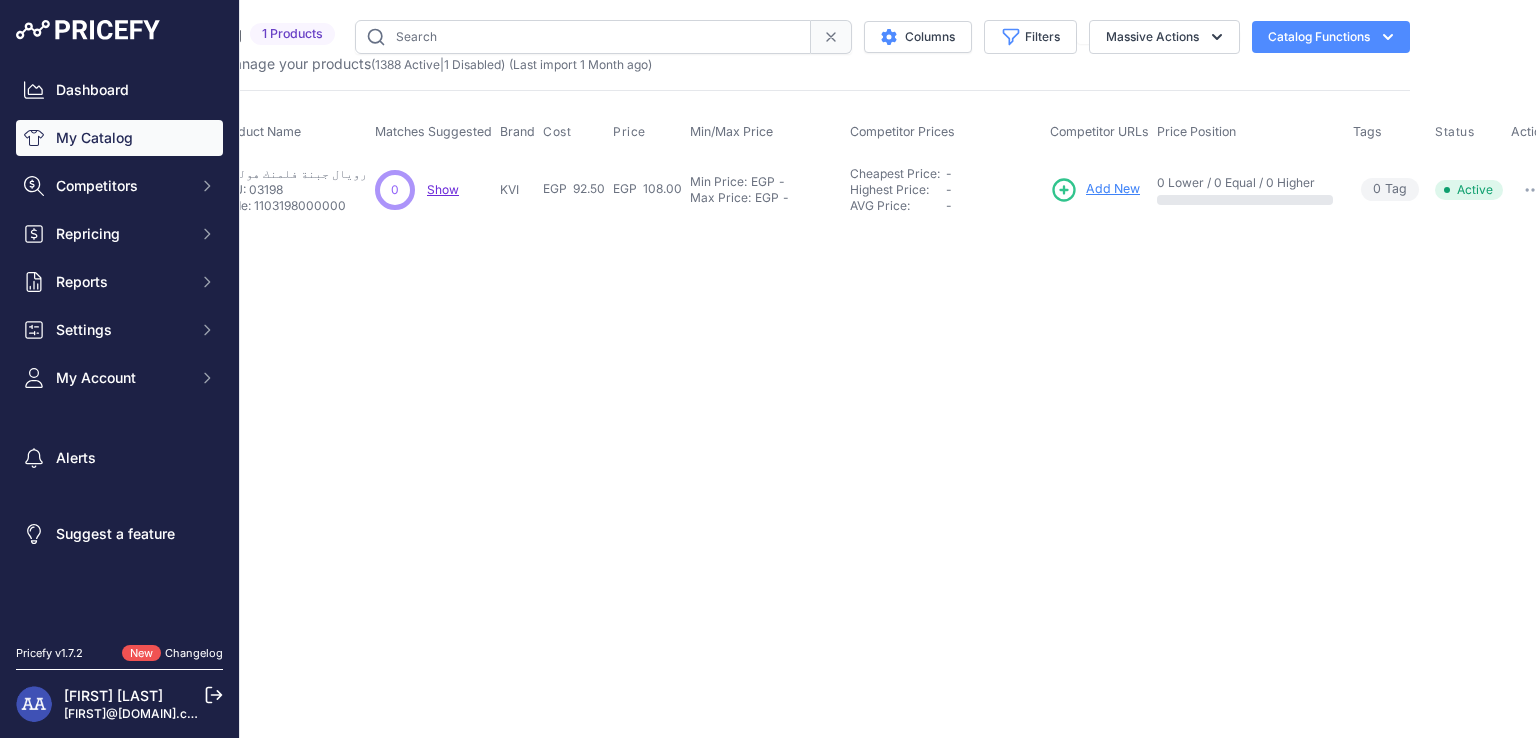 scroll, scrollTop: 0, scrollLeft: 111, axis: horizontal 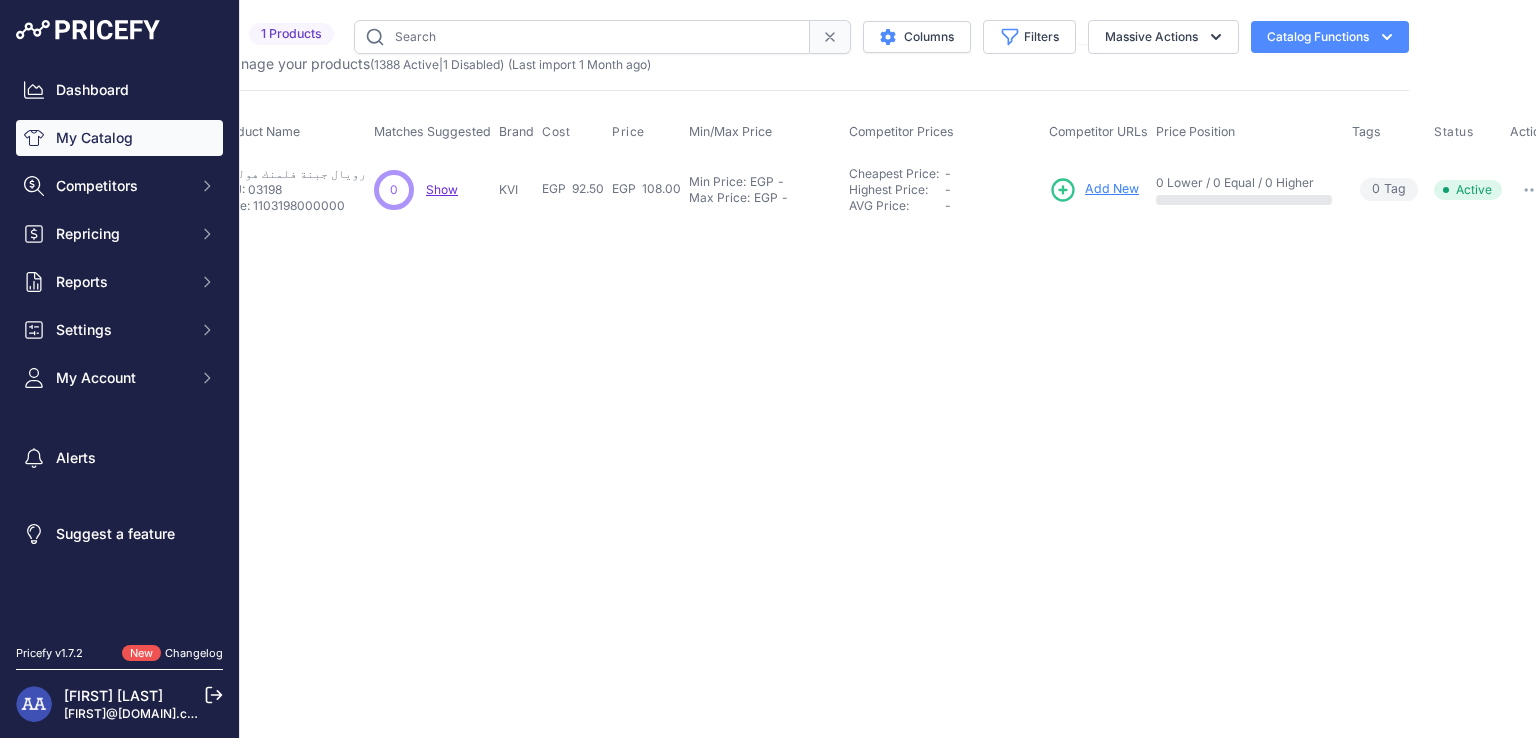 click at bounding box center [582, 37] 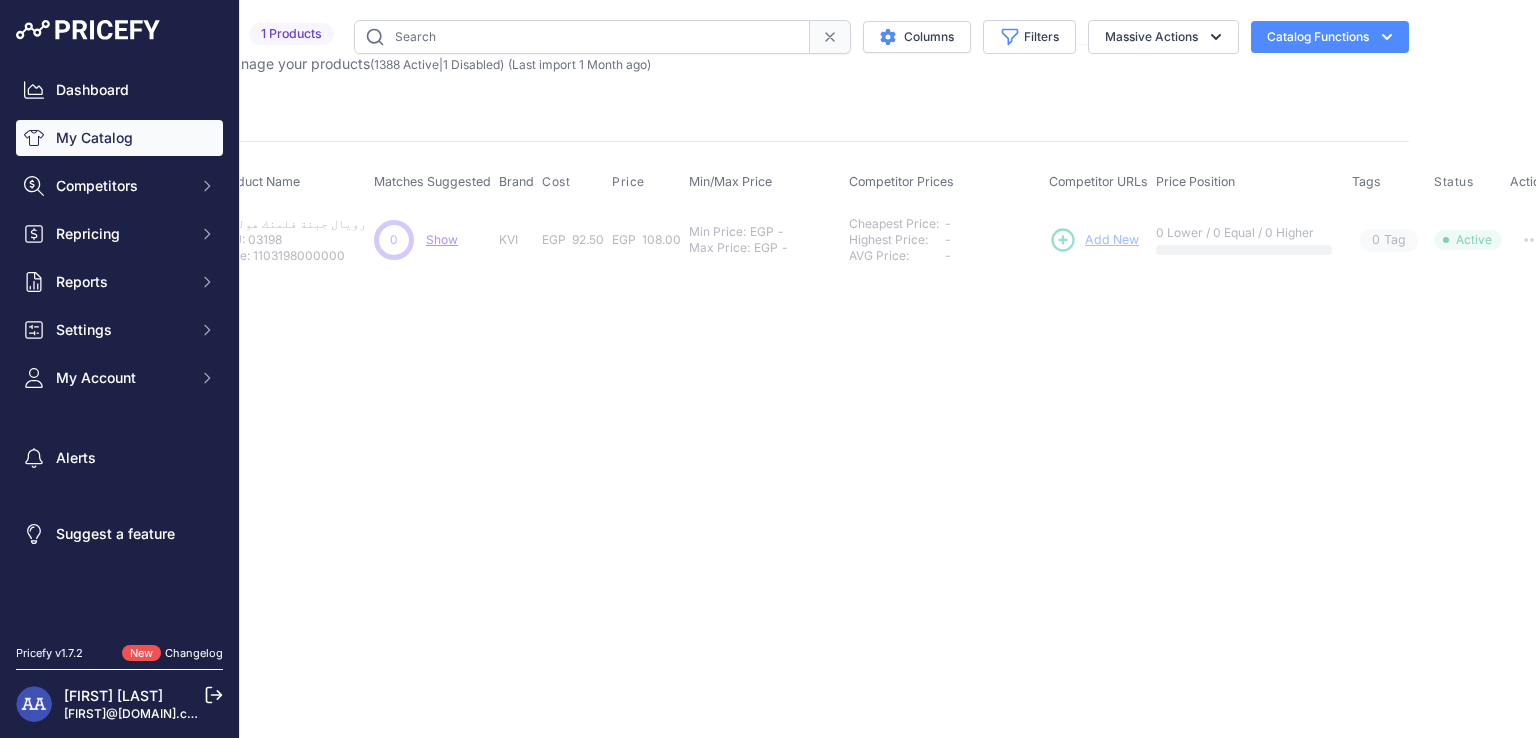 click at bounding box center [582, 37] 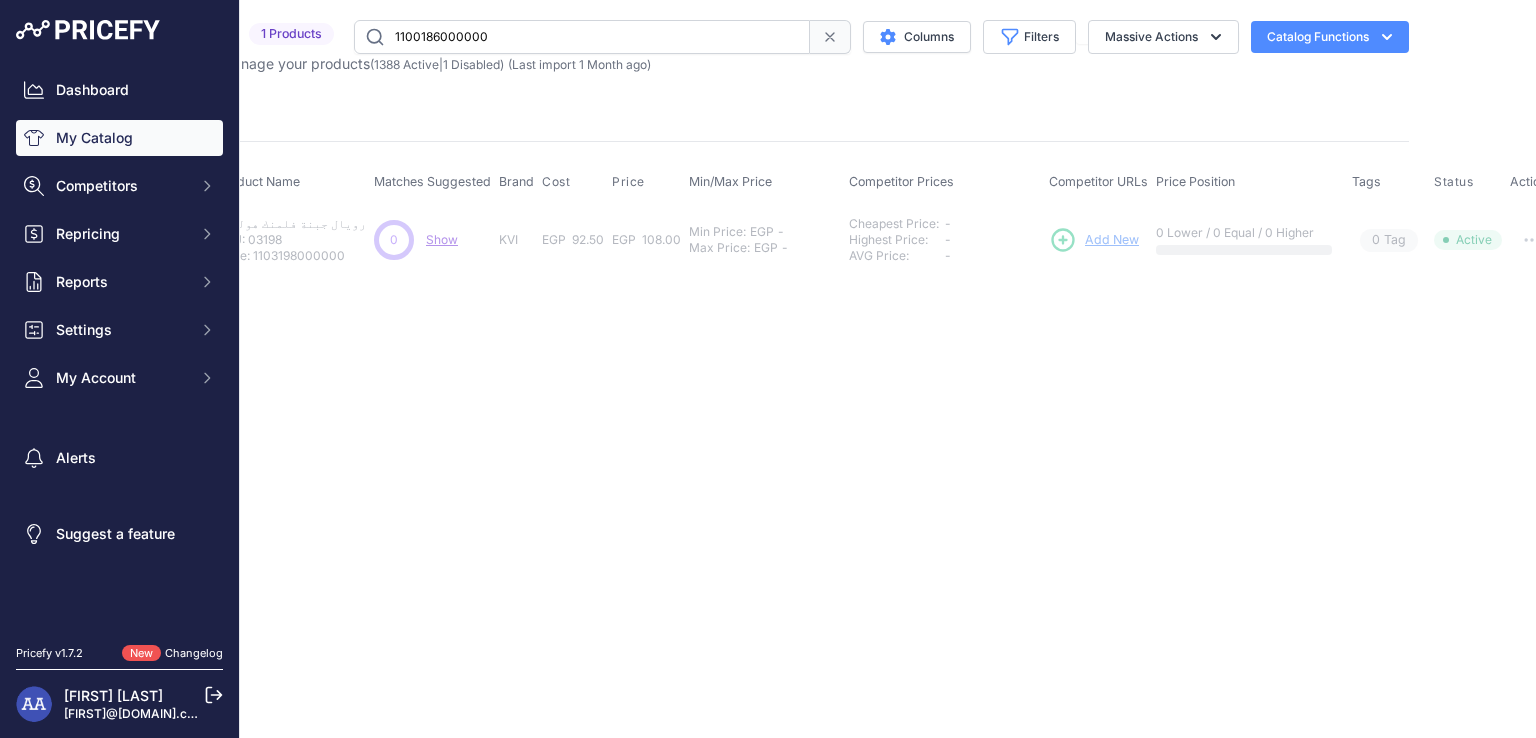 type on "1100186000000" 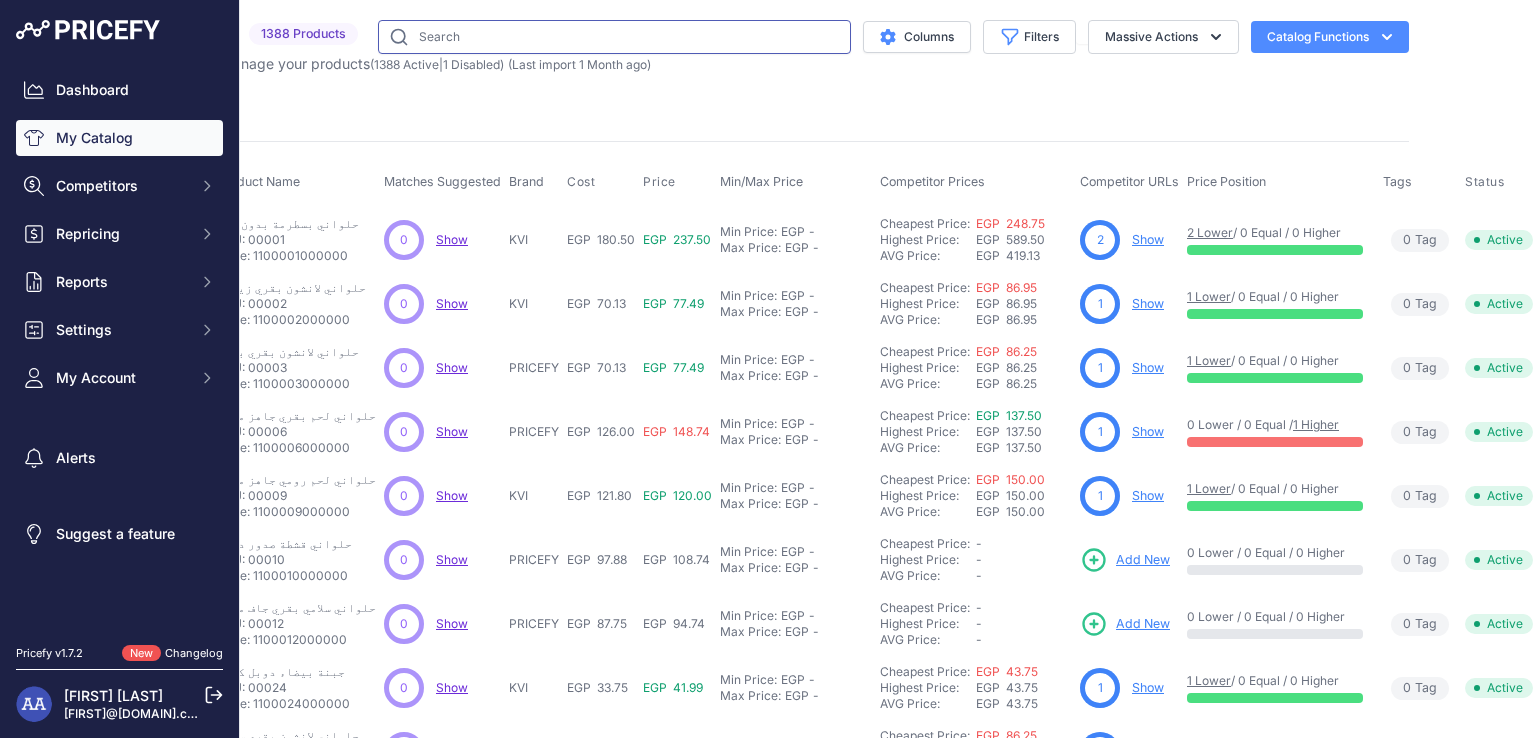 scroll, scrollTop: 0, scrollLeft: 21, axis: horizontal 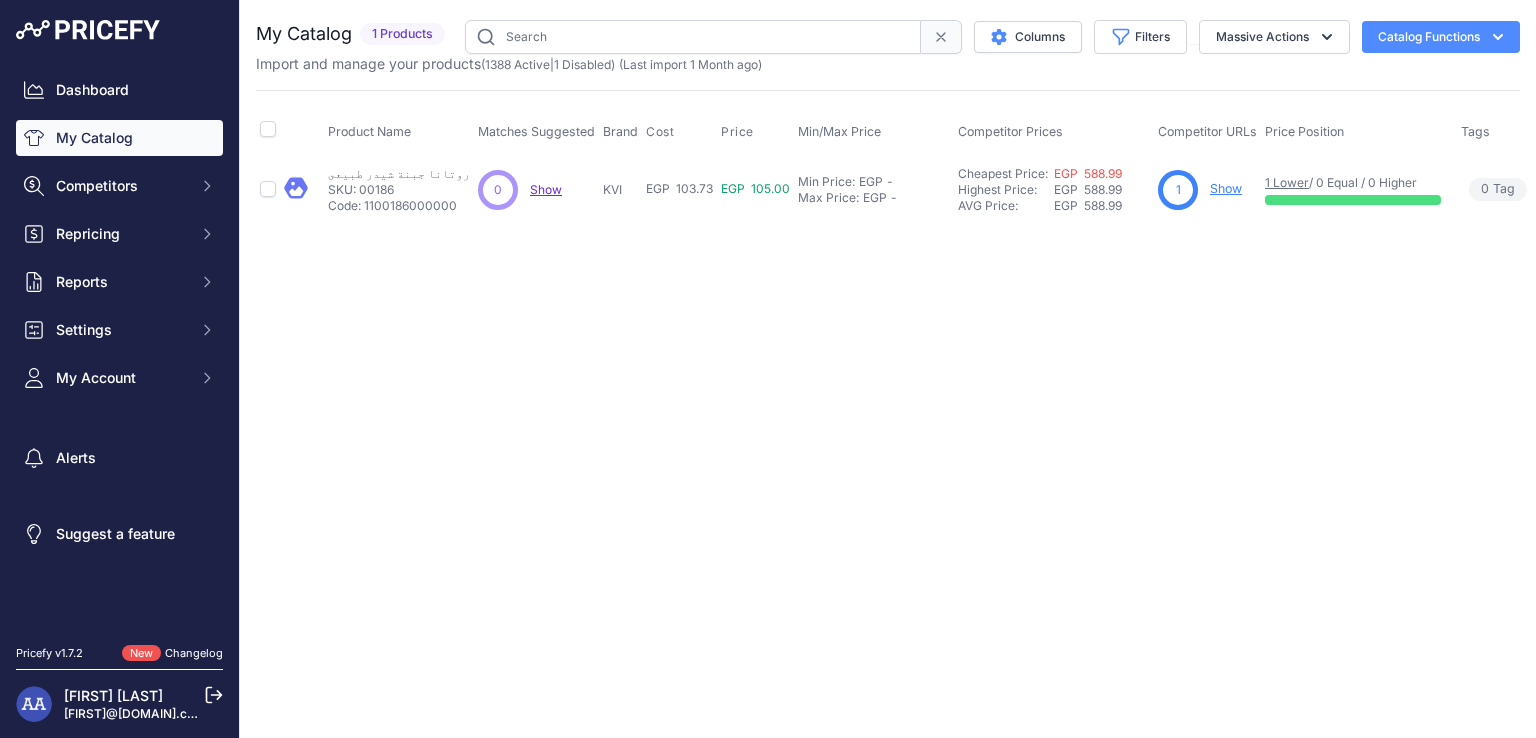 click on "Show" at bounding box center [1226, 188] 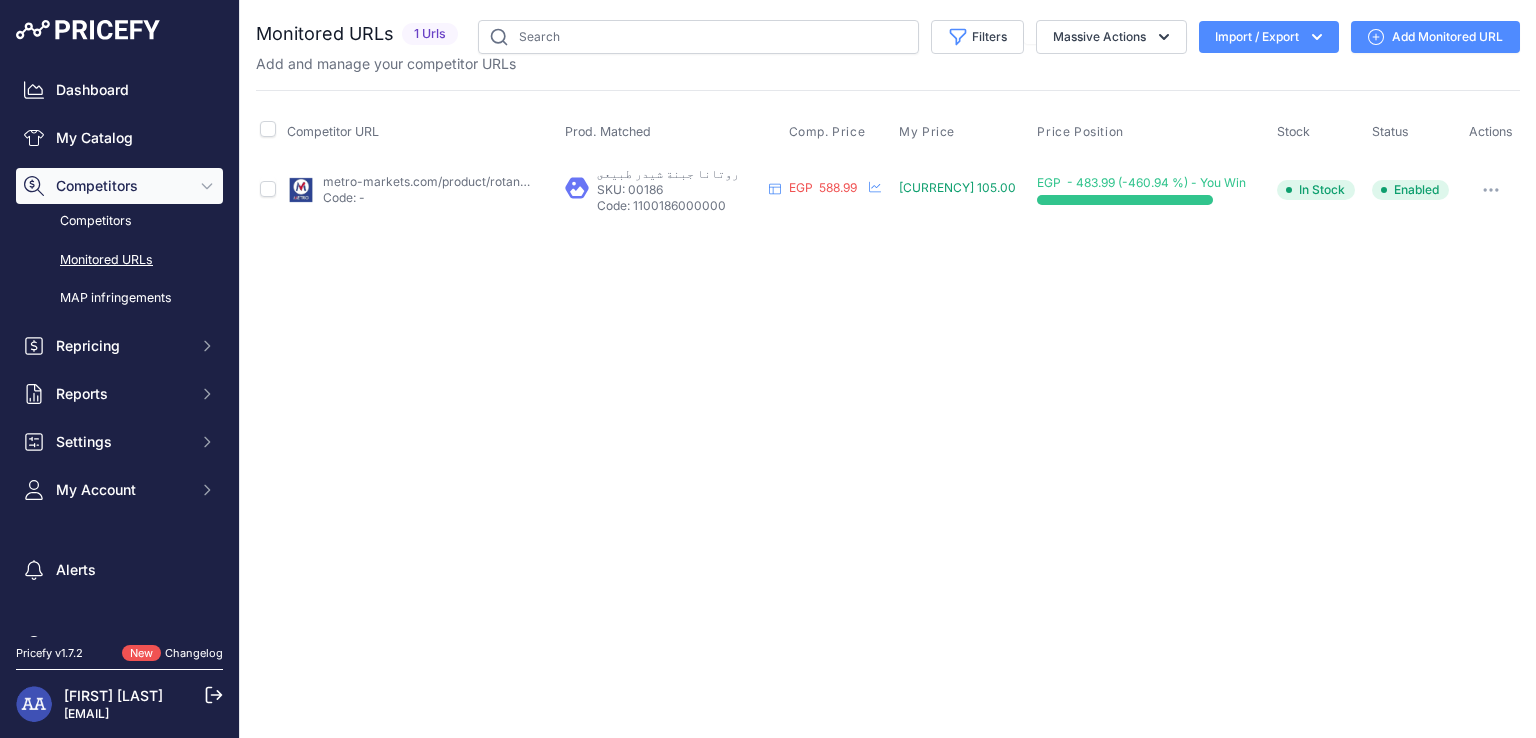 scroll, scrollTop: 0, scrollLeft: 0, axis: both 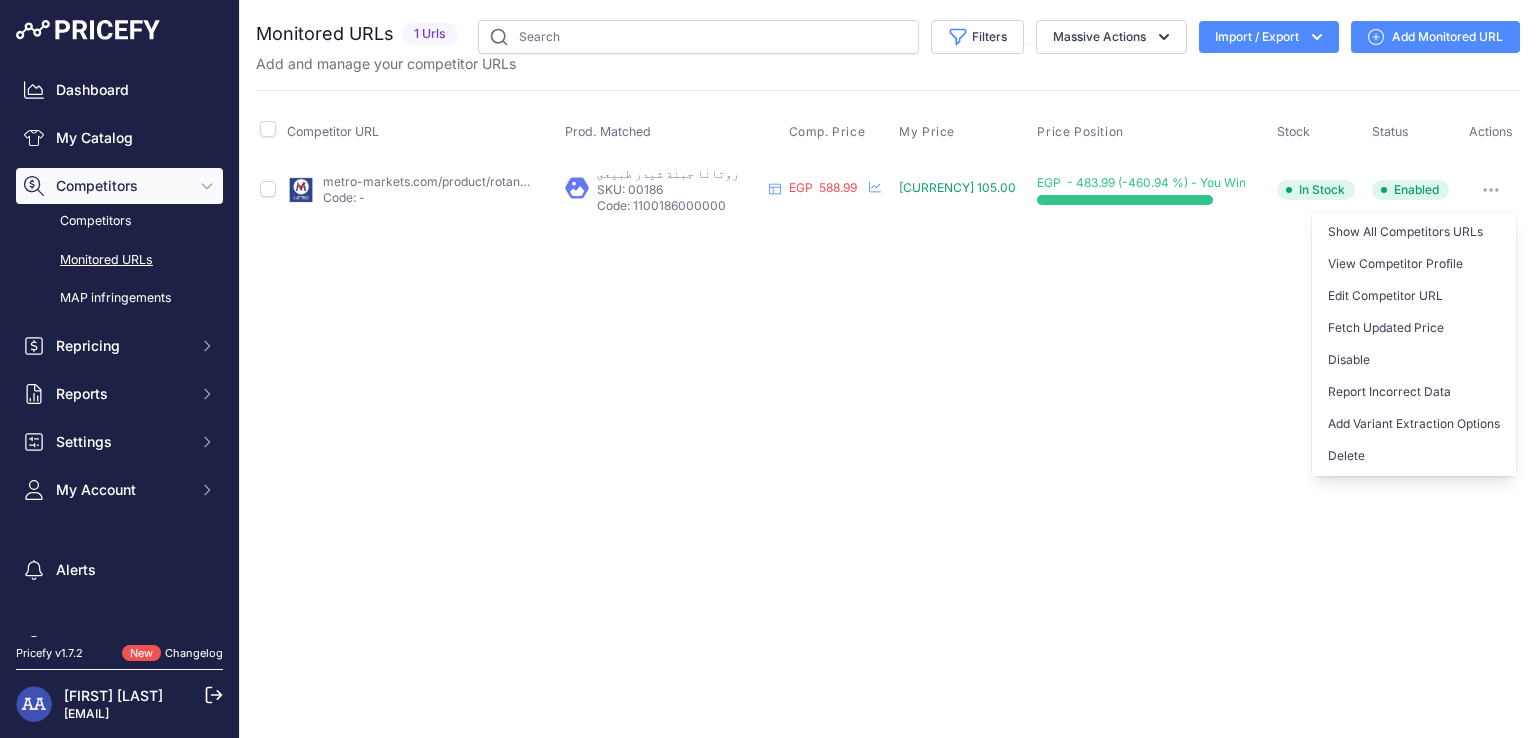 click on "Close
You are not connected to the internet." at bounding box center (888, 369) 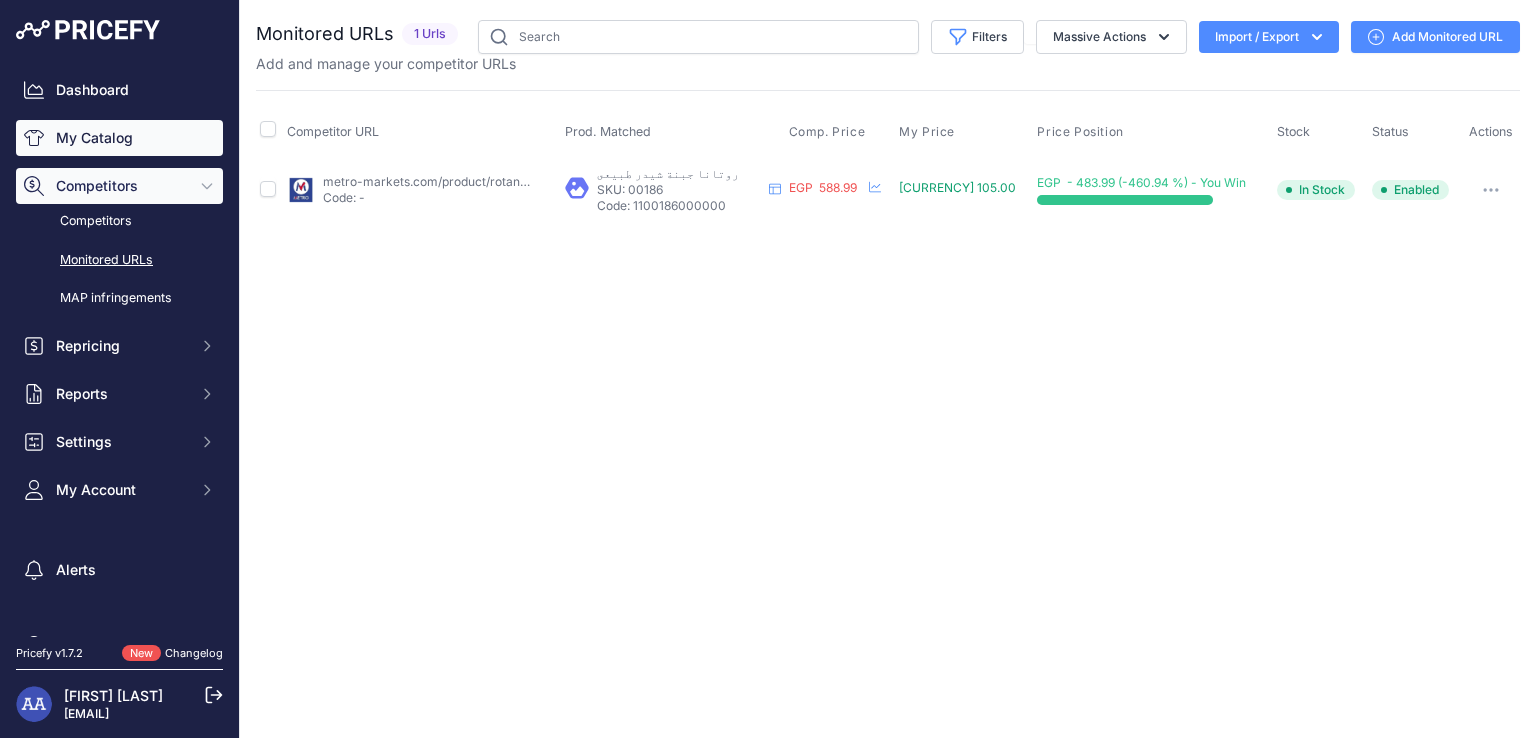 click on "My Catalog" at bounding box center (119, 138) 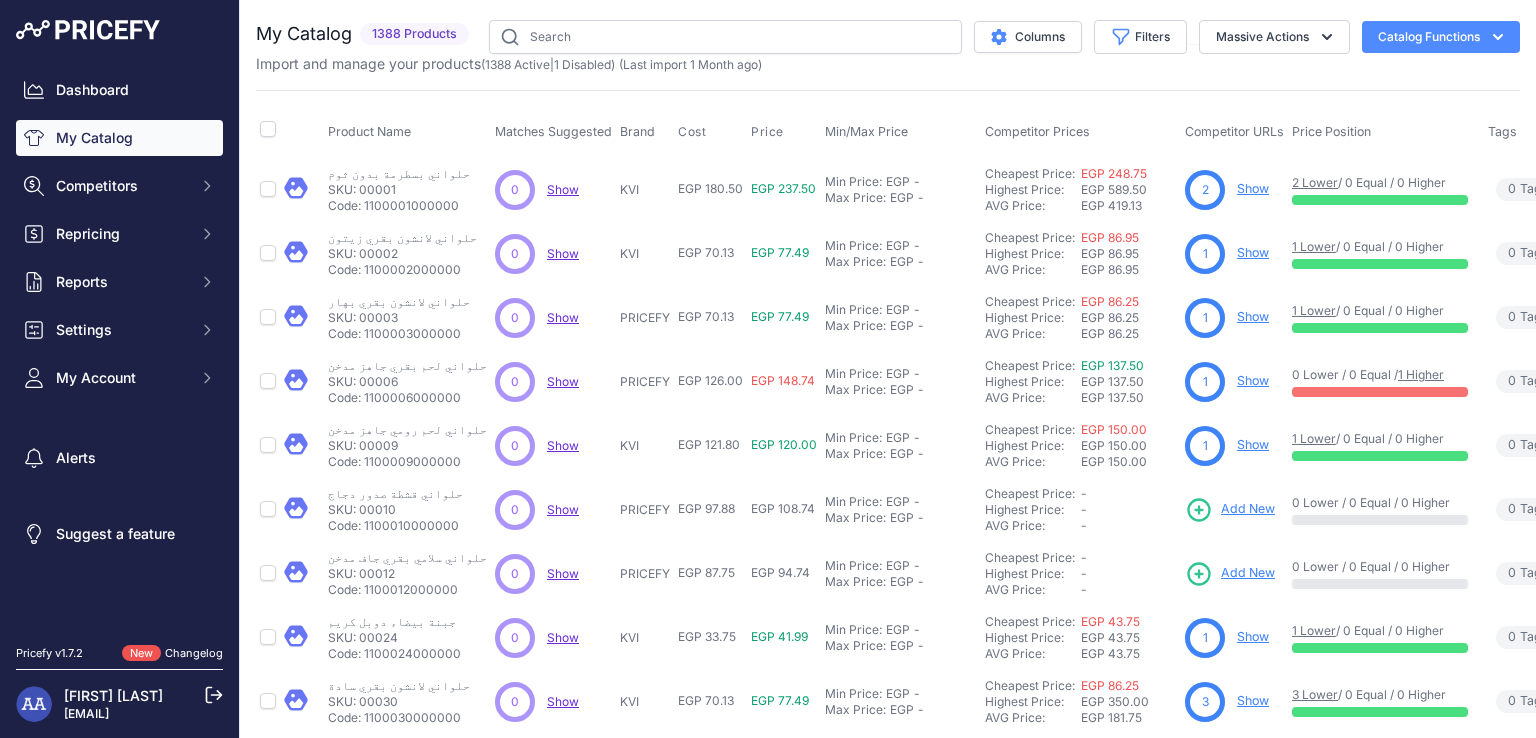 scroll, scrollTop: 0, scrollLeft: 0, axis: both 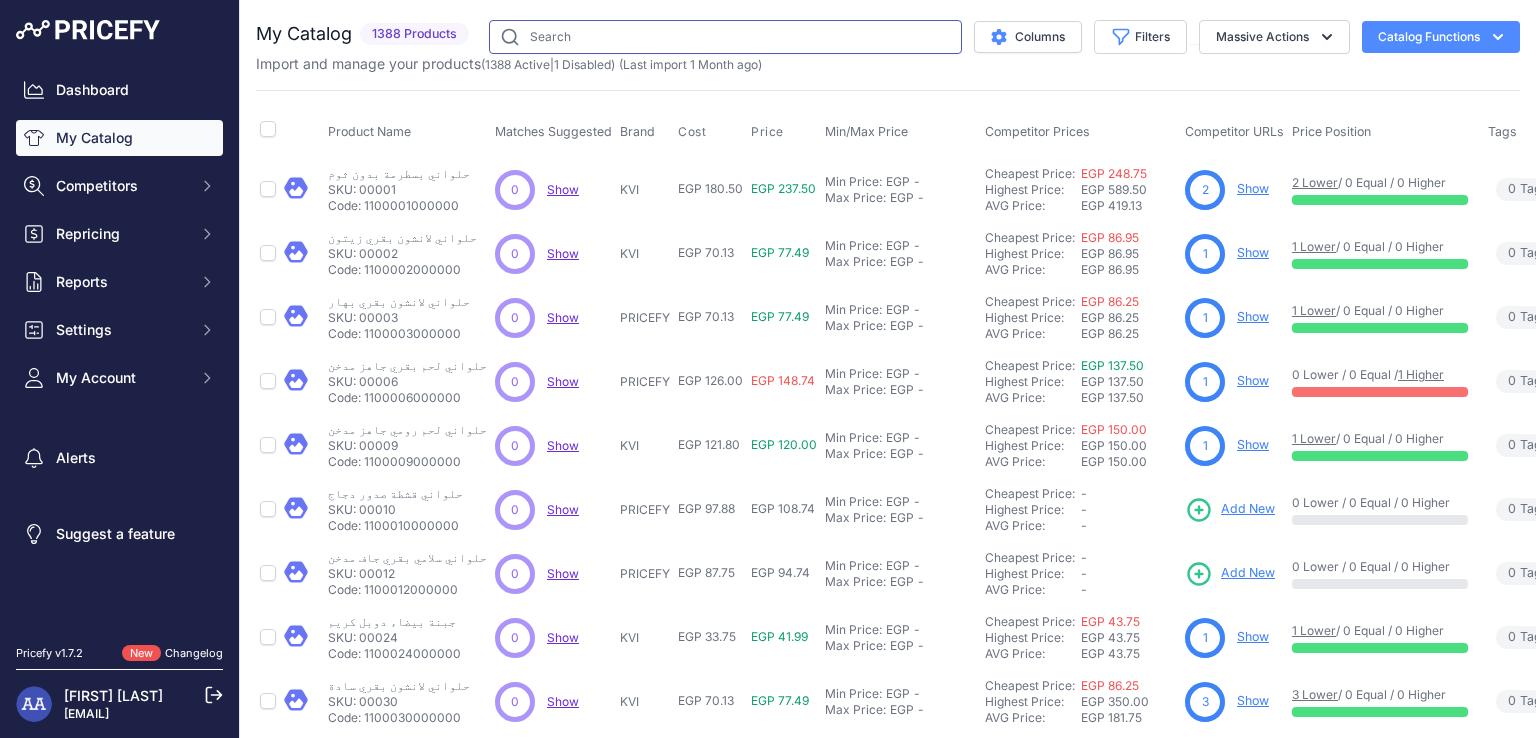 click at bounding box center [725, 37] 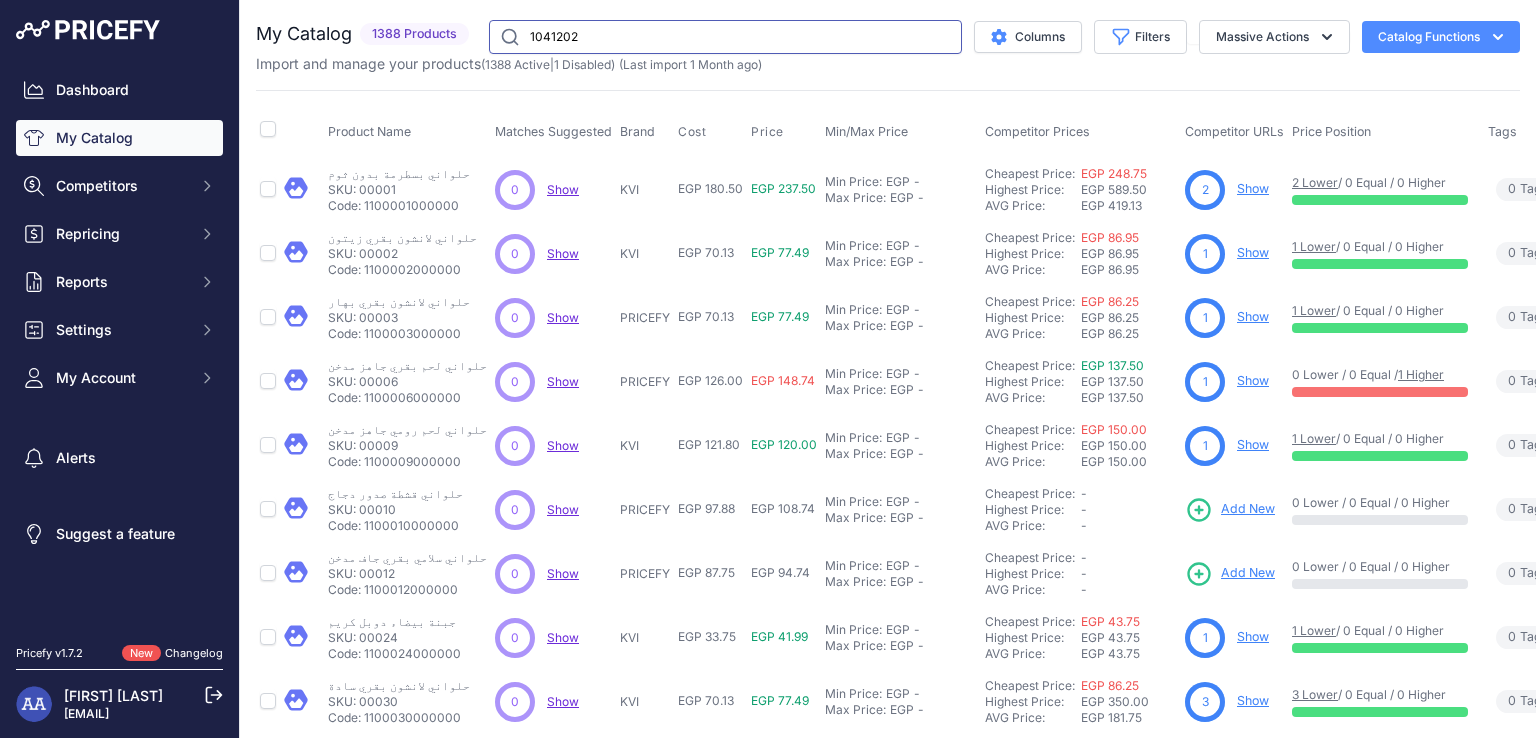 type on "1041202" 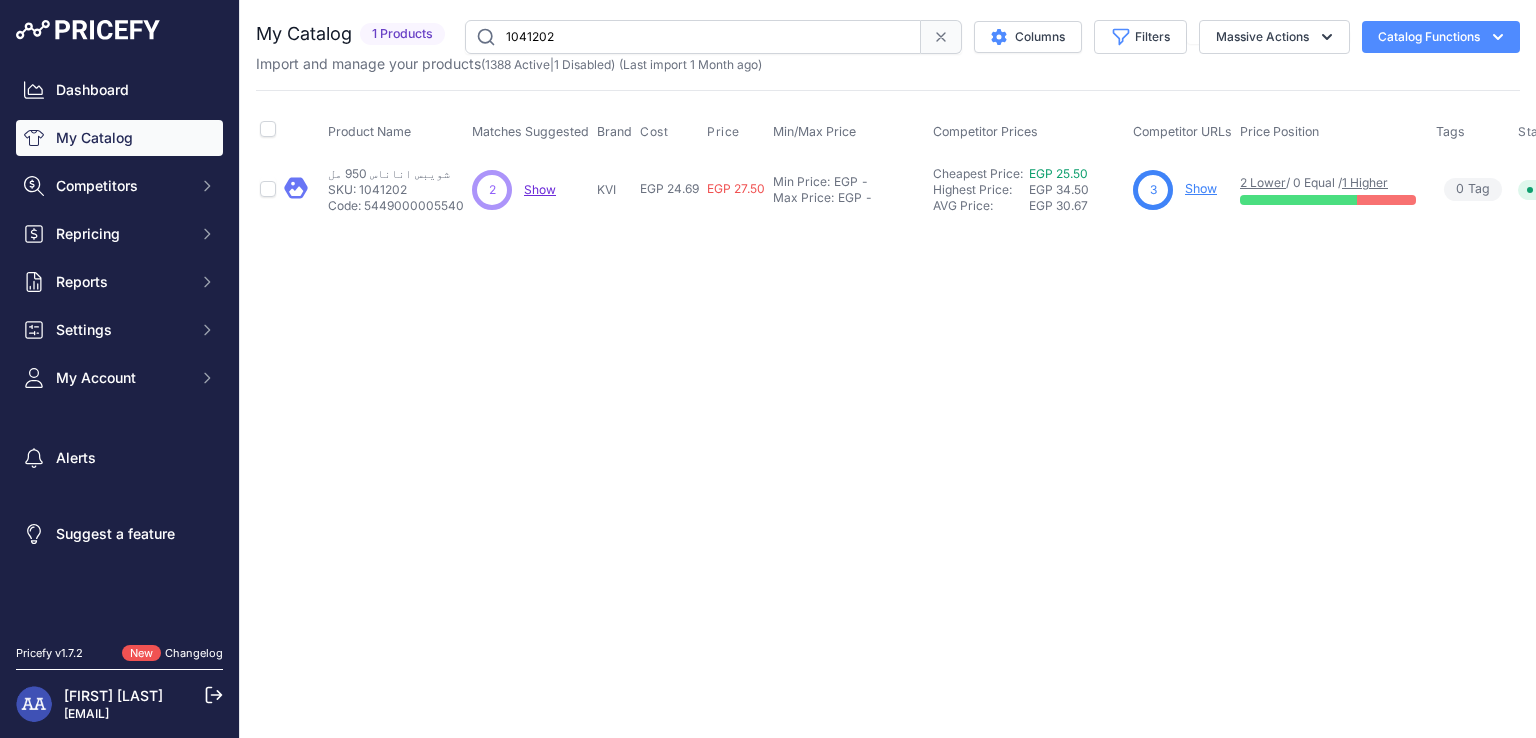 click on "Show" at bounding box center (1207, 188) 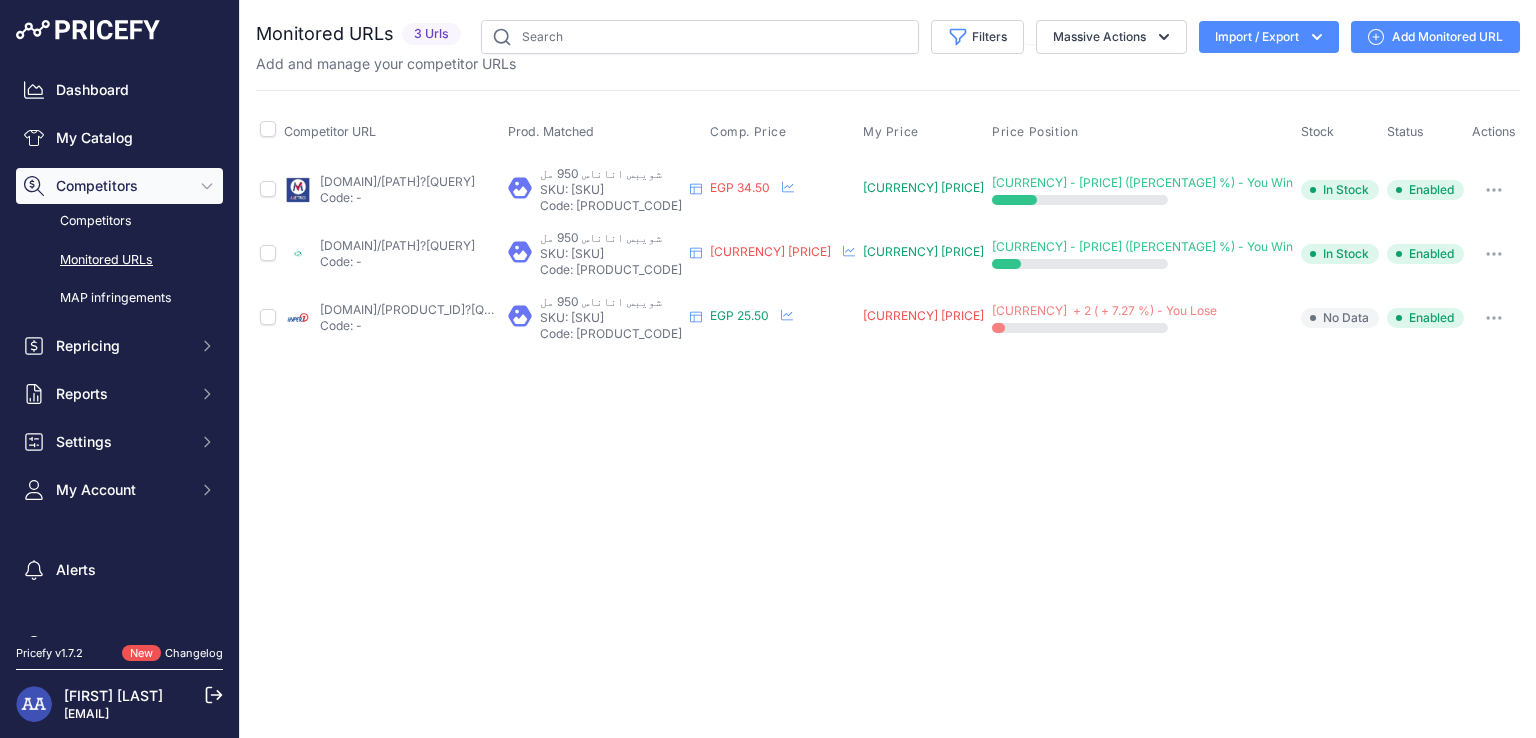 scroll, scrollTop: 0, scrollLeft: 0, axis: both 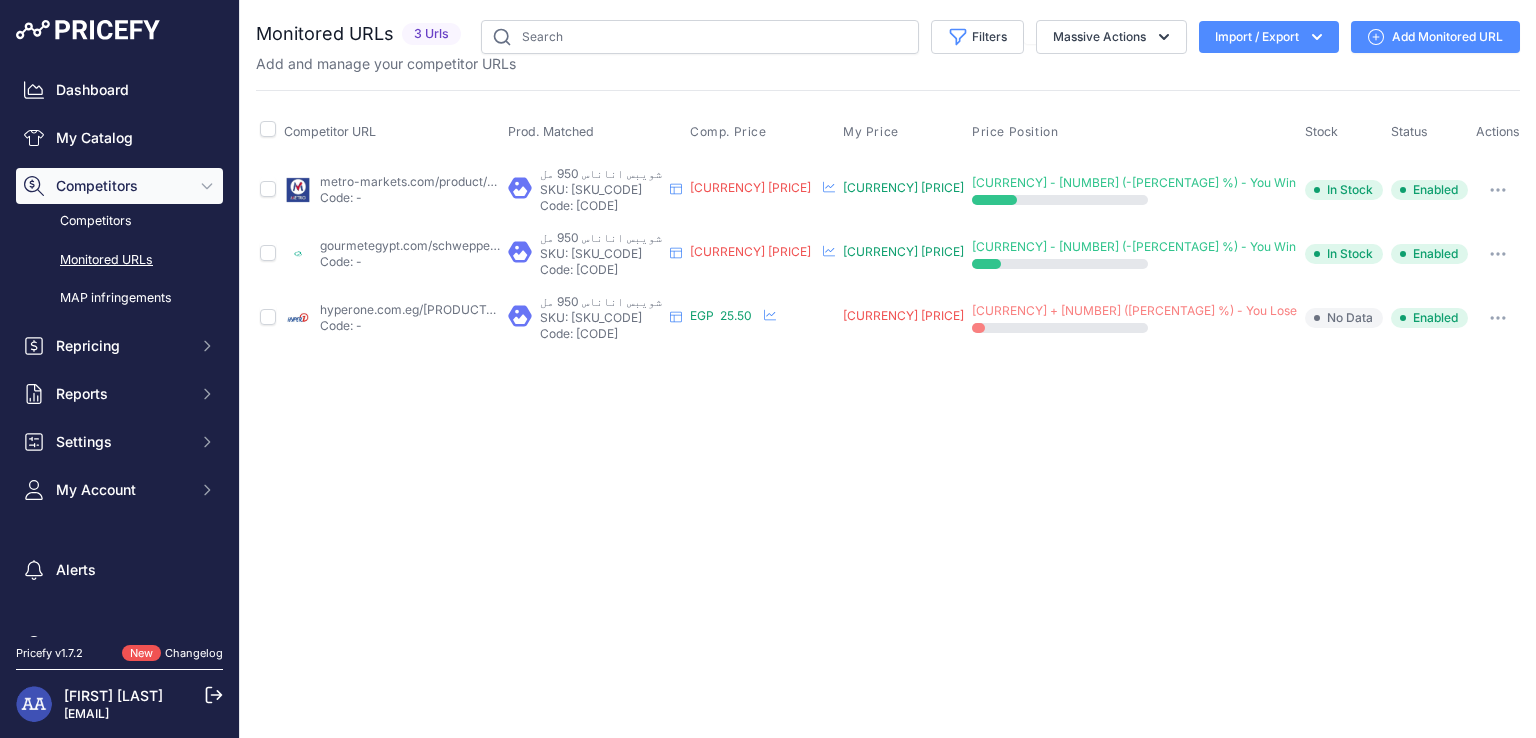 click on "Monitored URLs" at bounding box center (119, 260) 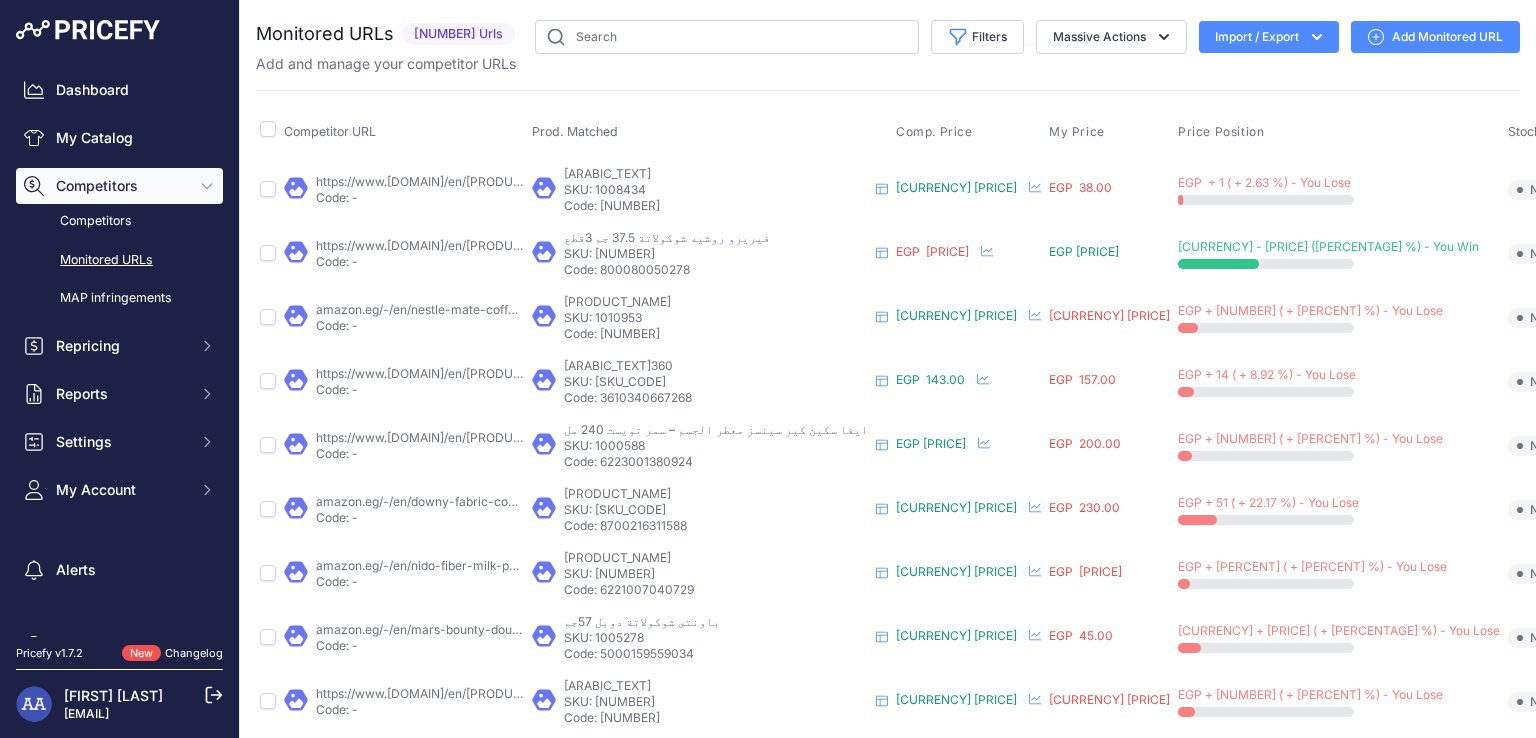 scroll, scrollTop: 0, scrollLeft: 0, axis: both 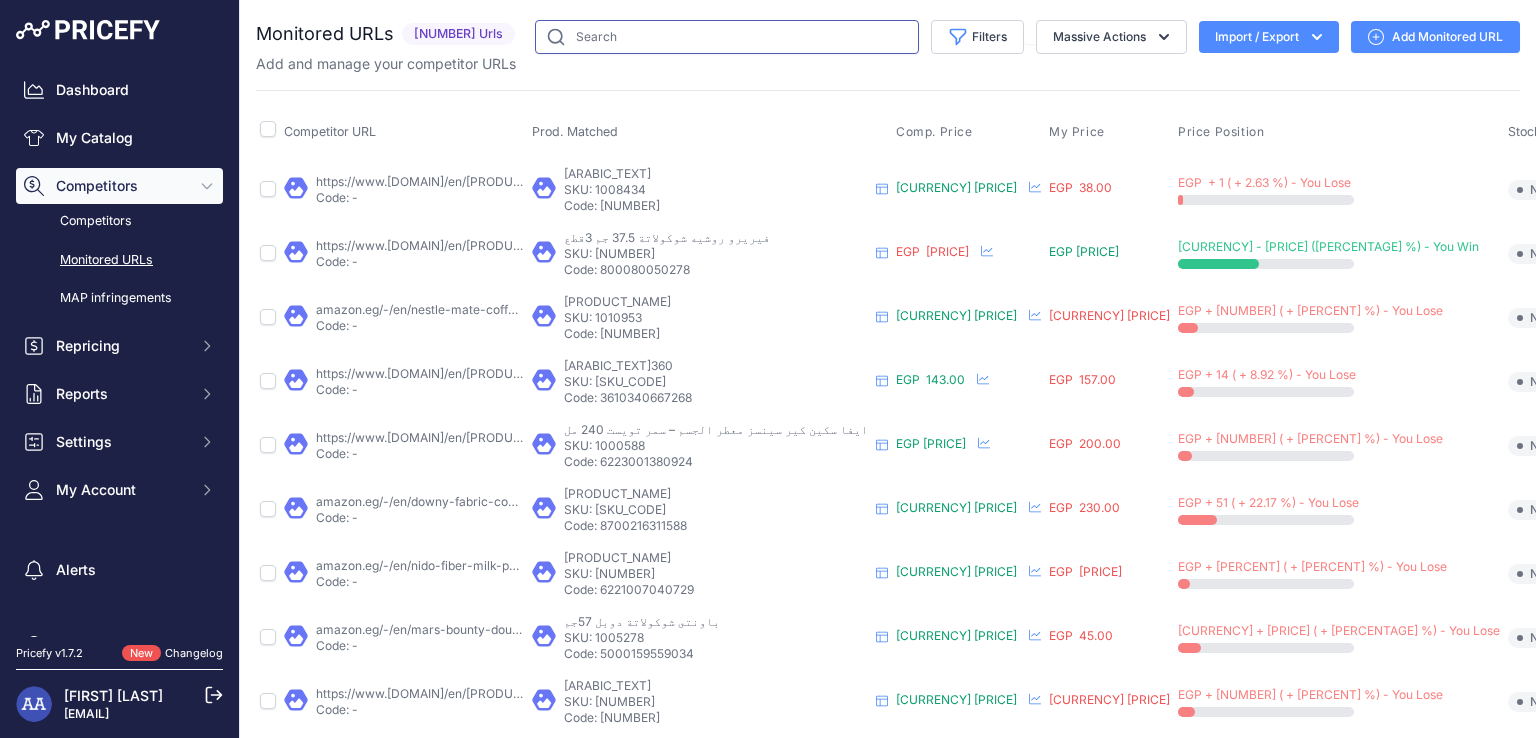 drag, startPoint x: 0, startPoint y: 0, endPoint x: 557, endPoint y: 39, distance: 558.3637 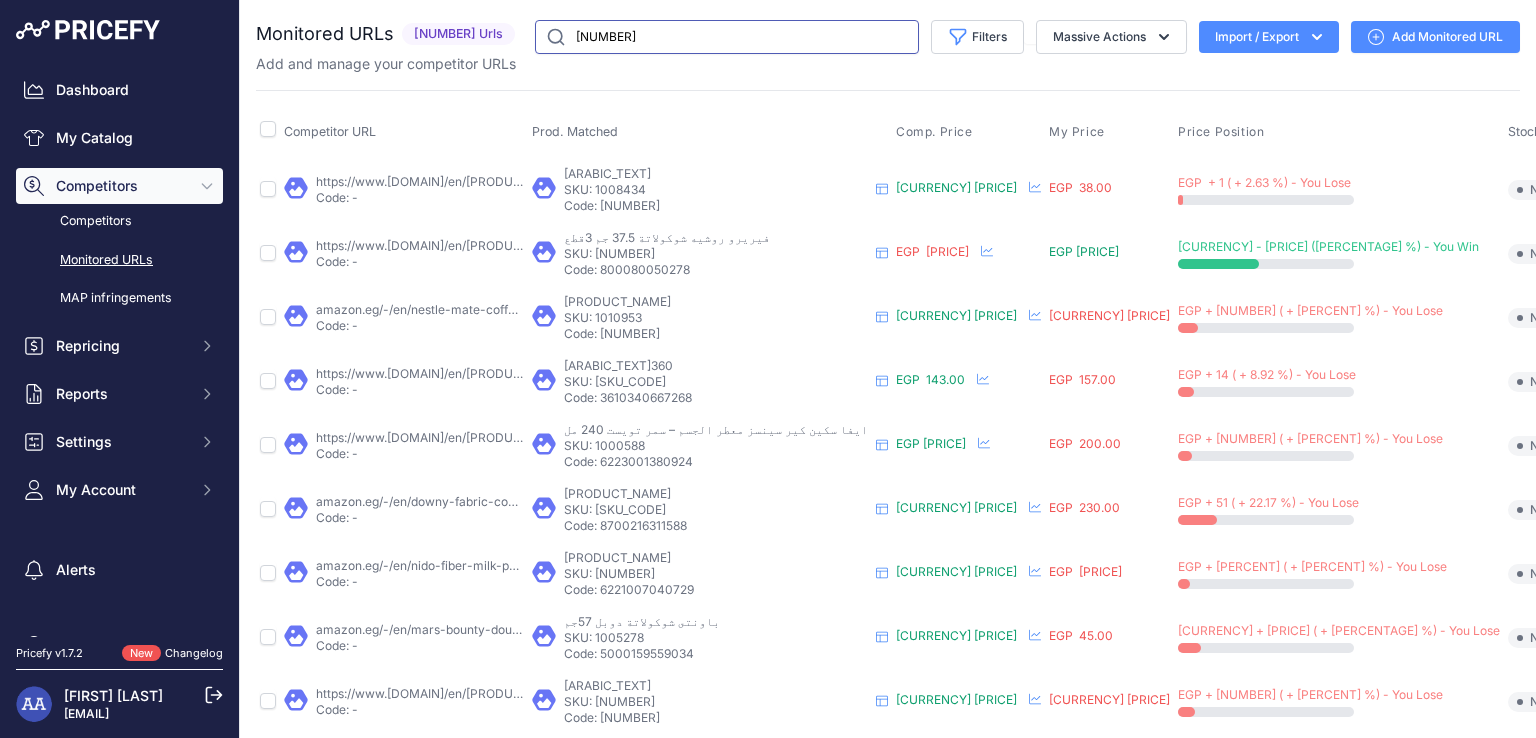 type on "1041202" 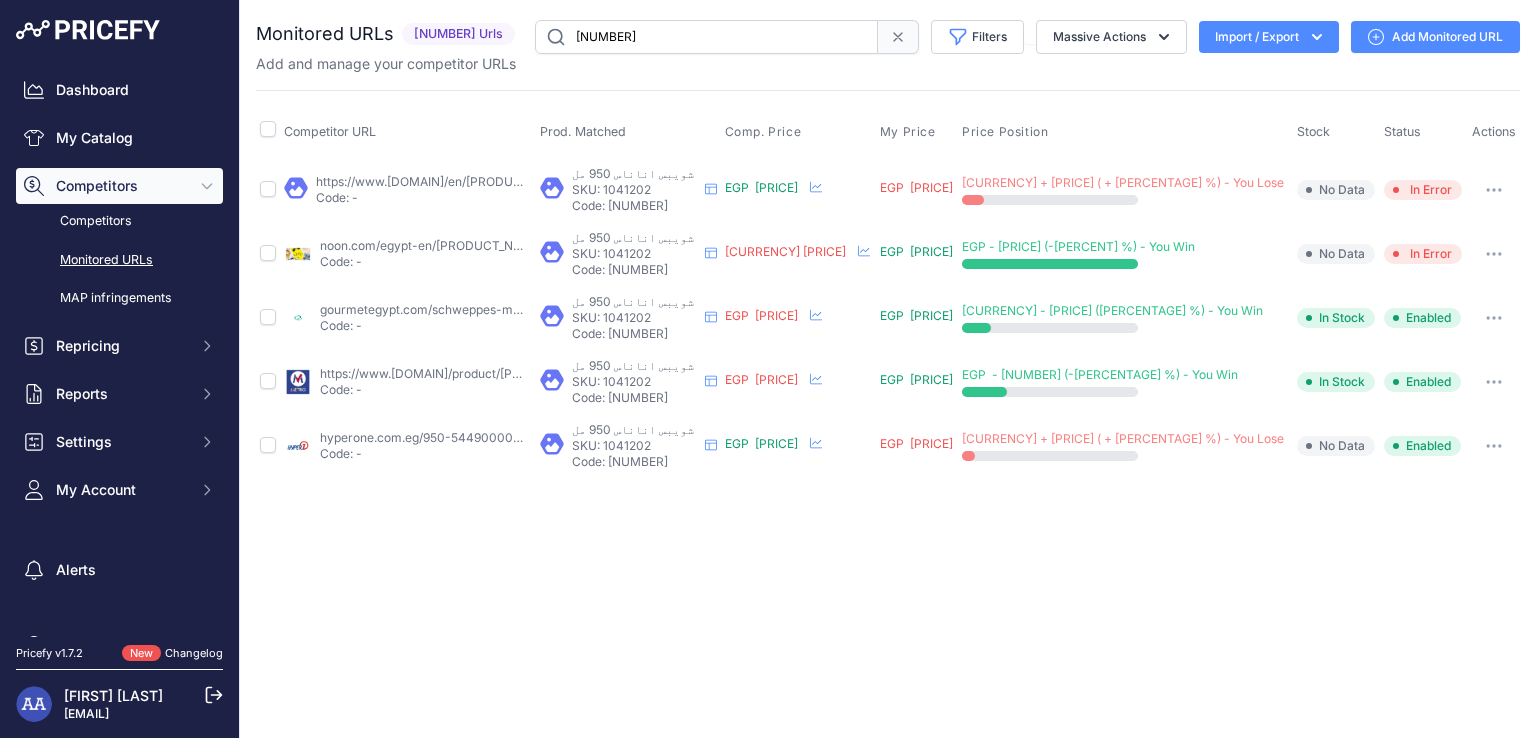 click at bounding box center (1492, 254) 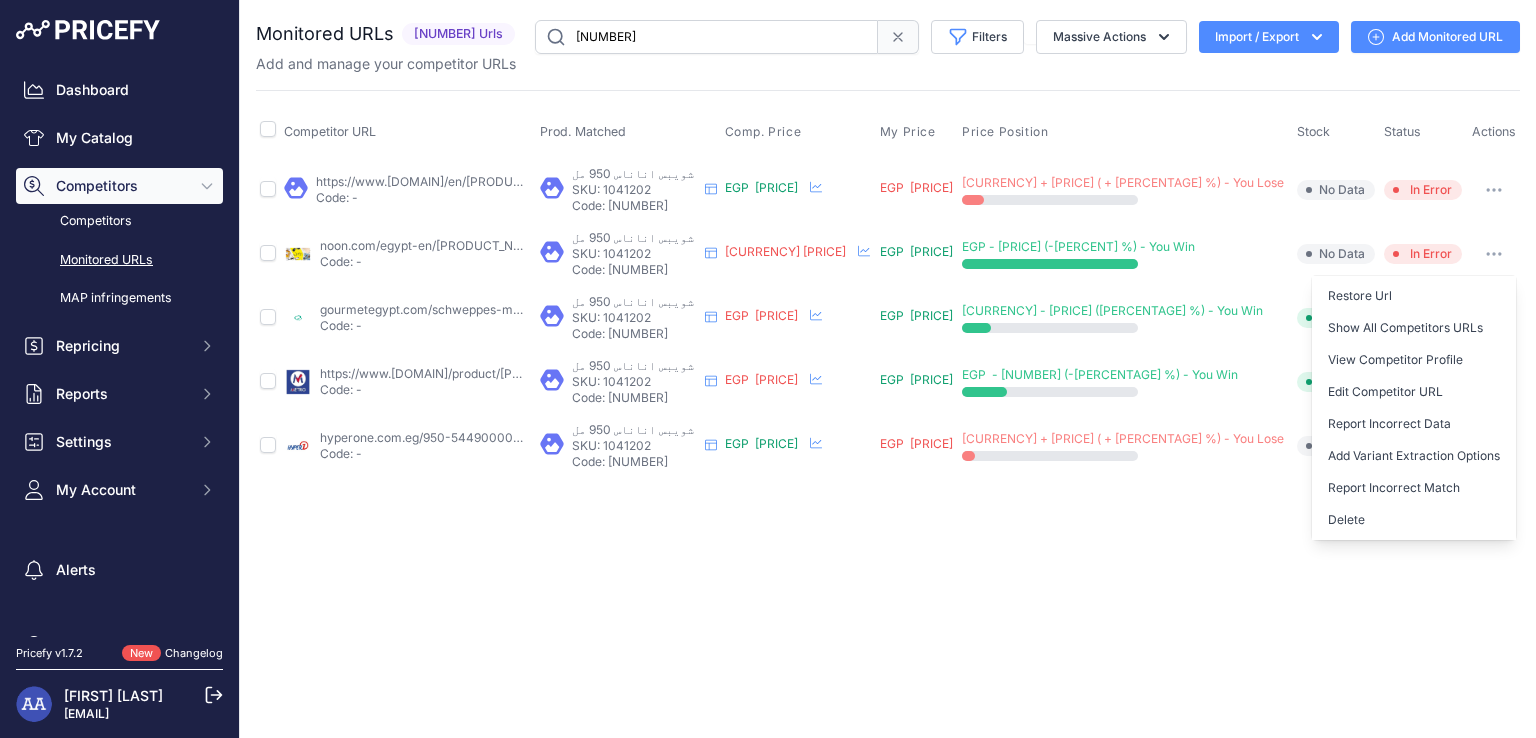 click on "Close
You are not connected to the internet." at bounding box center (888, 369) 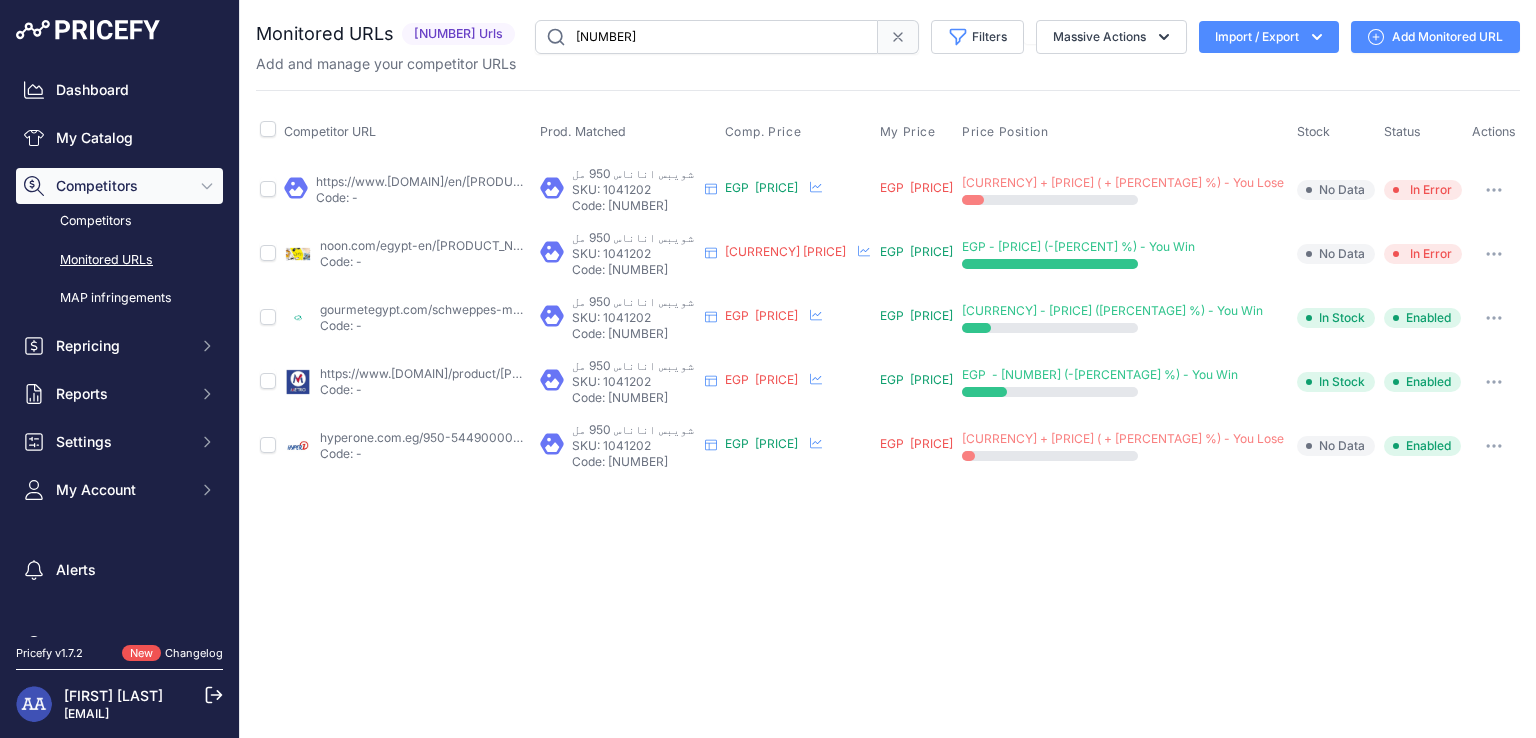 click on "noon.com/egypt-en/malt-pineapple-soft-drink-pet-950liters/z4f717022b11098209cd0z/p/?prirule_jdsnikfkfjsd=7684" at bounding box center (653, 245) 